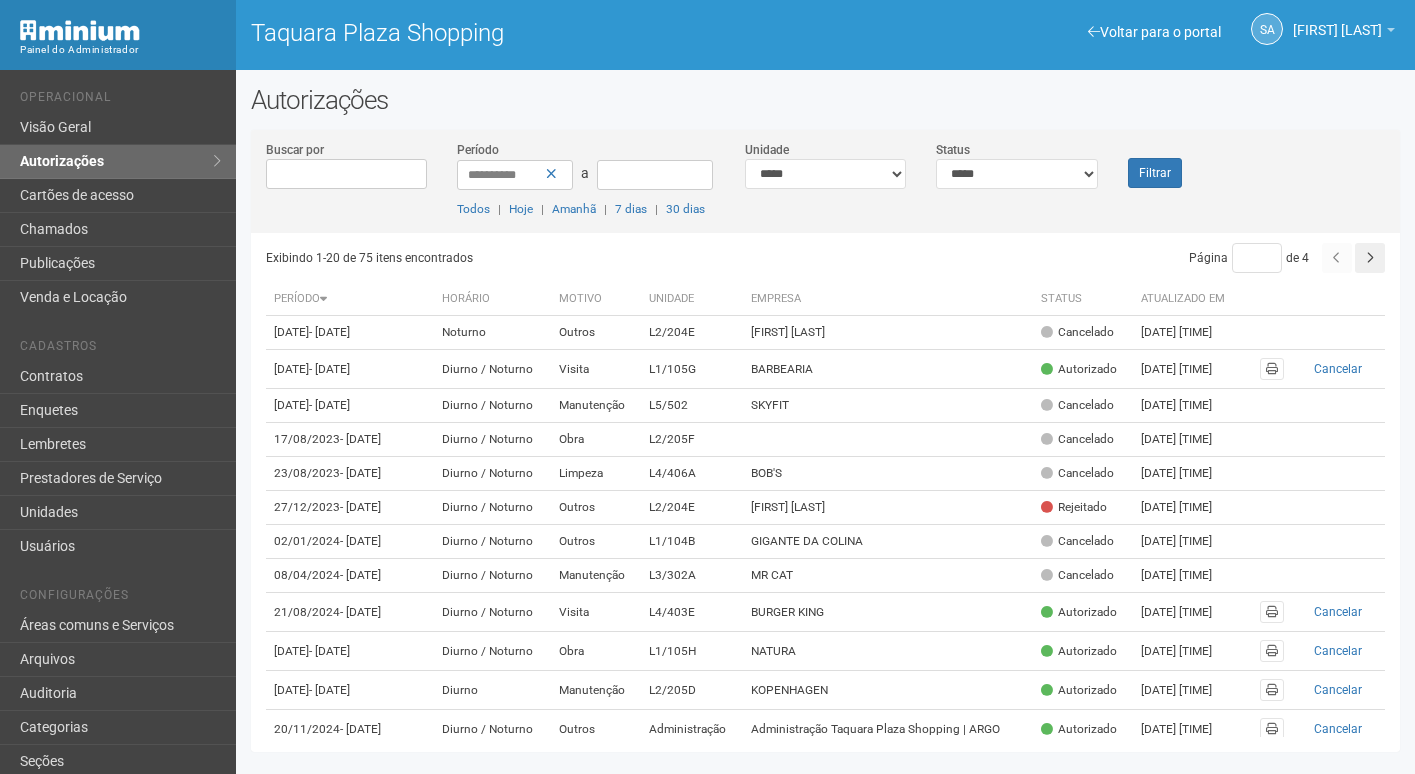 scroll, scrollTop: 0, scrollLeft: 0, axis: both 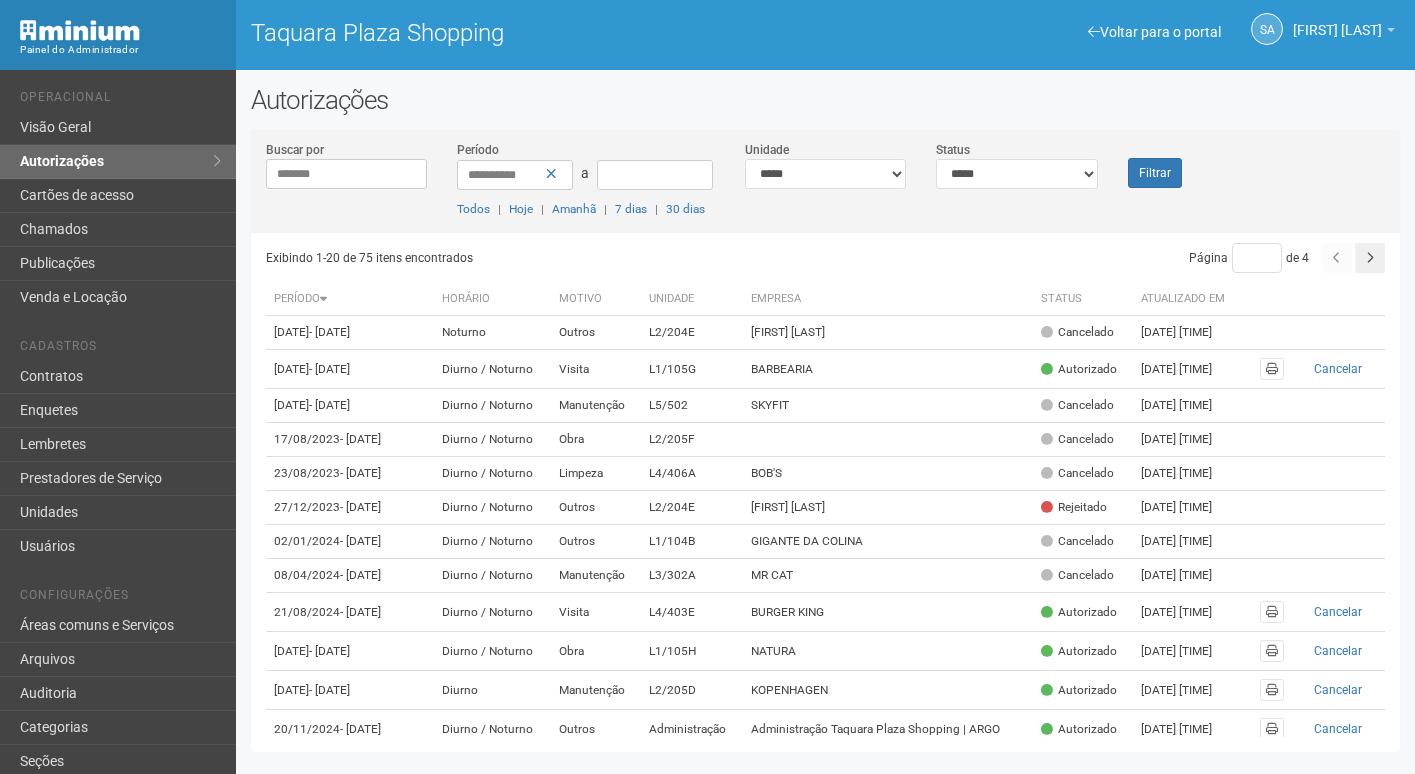 type on "*******" 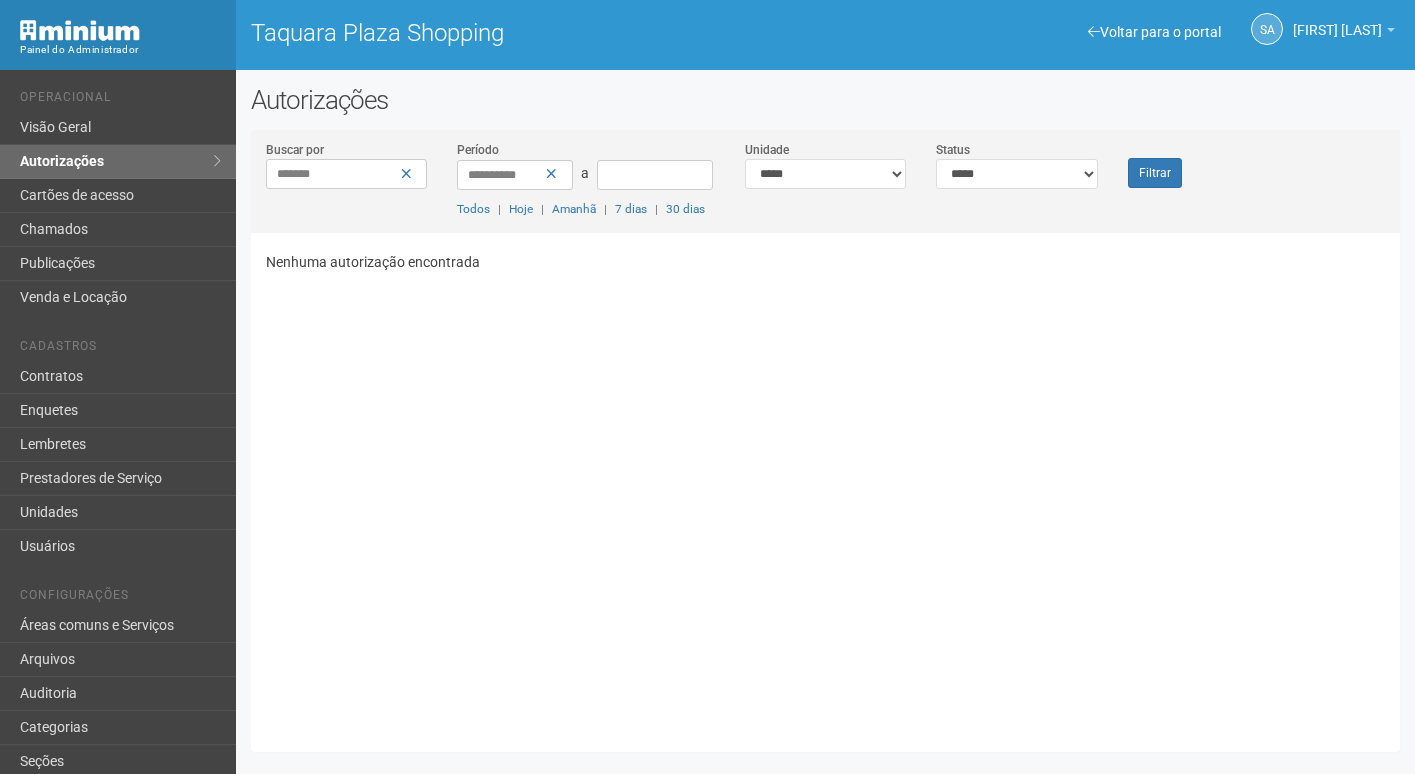 scroll, scrollTop: 0, scrollLeft: 0, axis: both 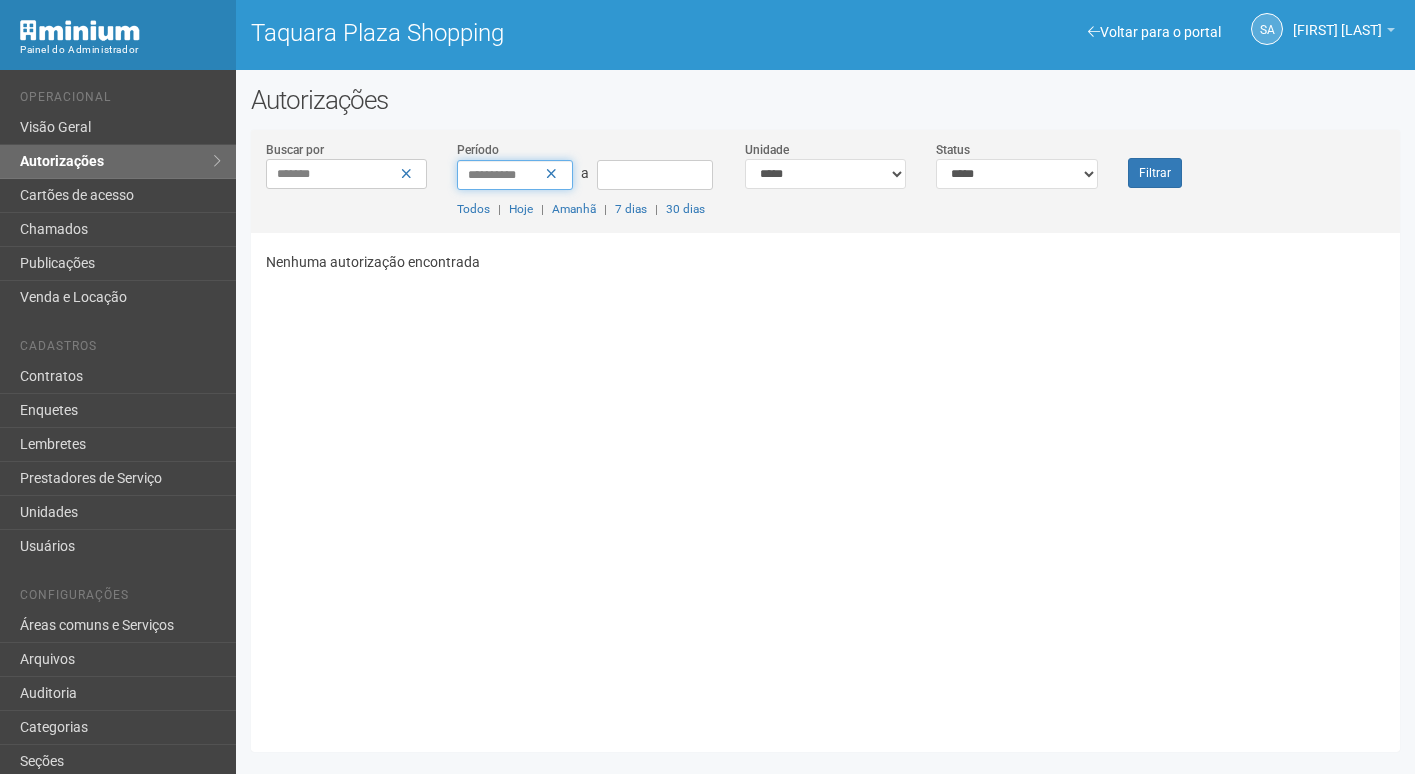 click on "**********" at bounding box center [515, 175] 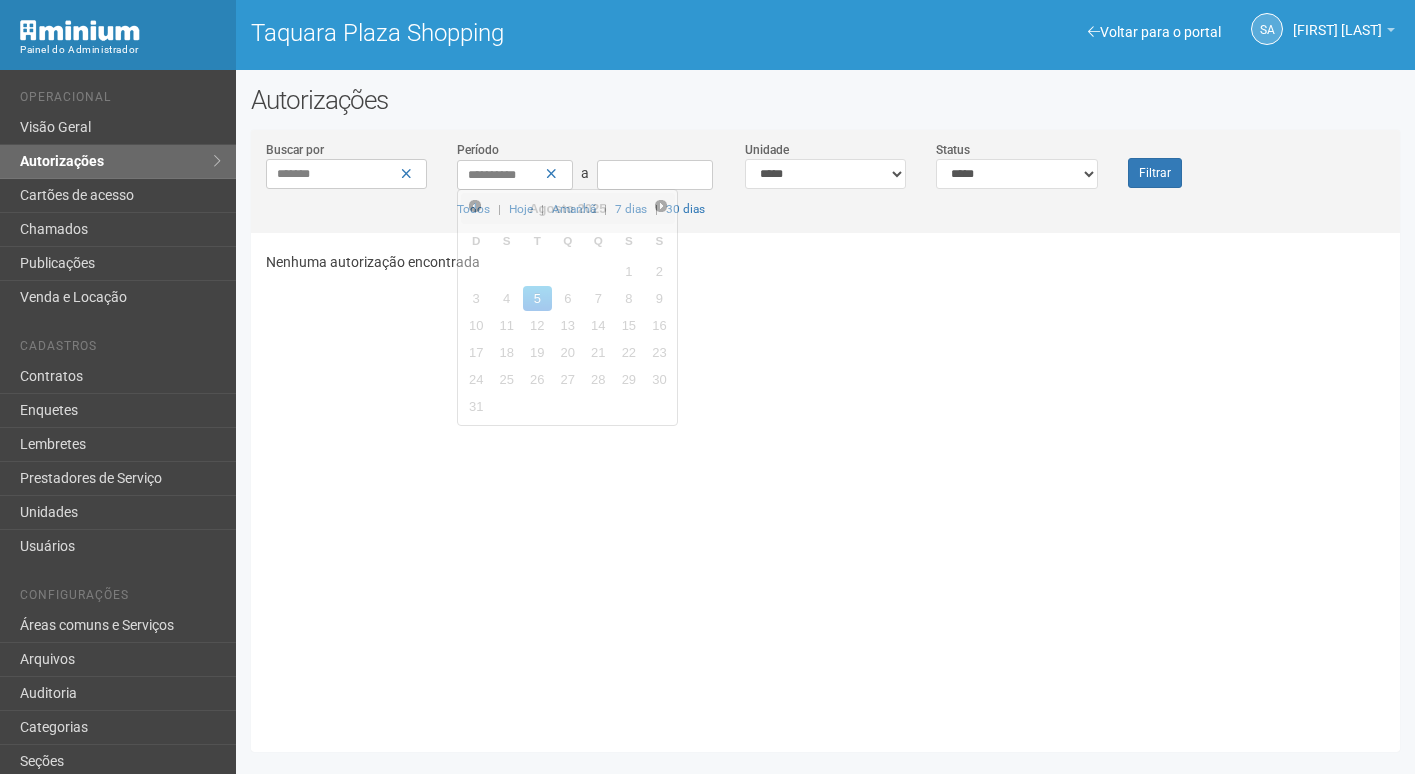 drag, startPoint x: 573, startPoint y: 166, endPoint x: 547, endPoint y: 149, distance: 31.06445 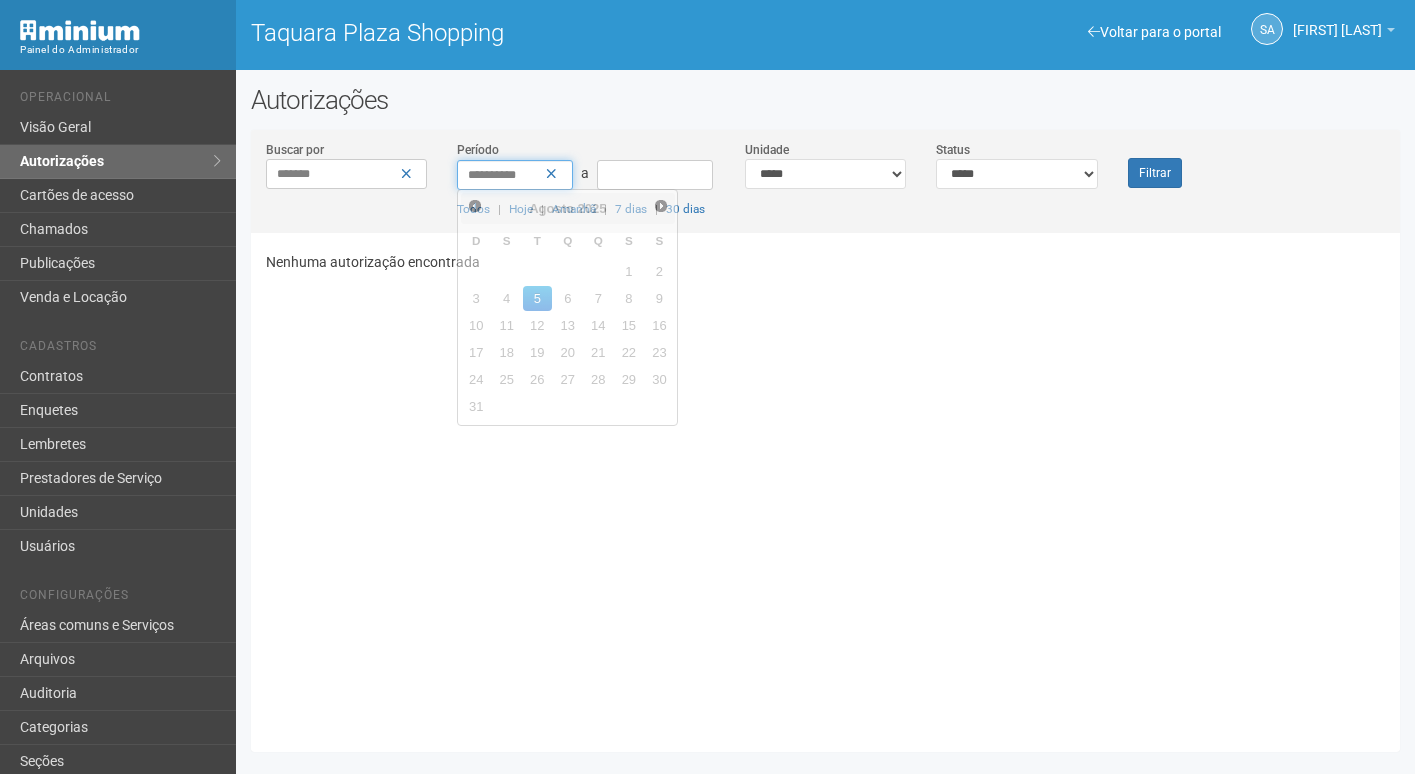 click on "**********" at bounding box center (515, 175) 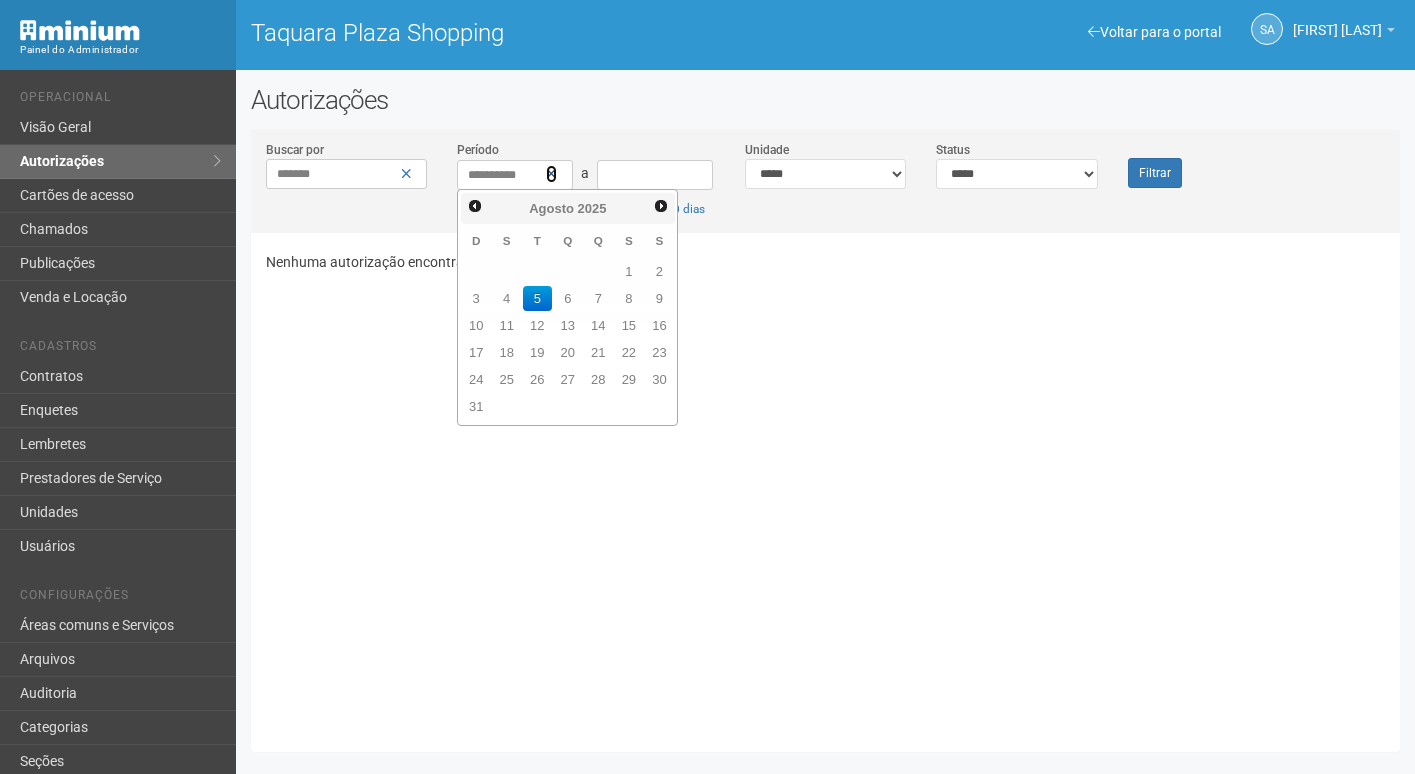 click at bounding box center [551, 174] 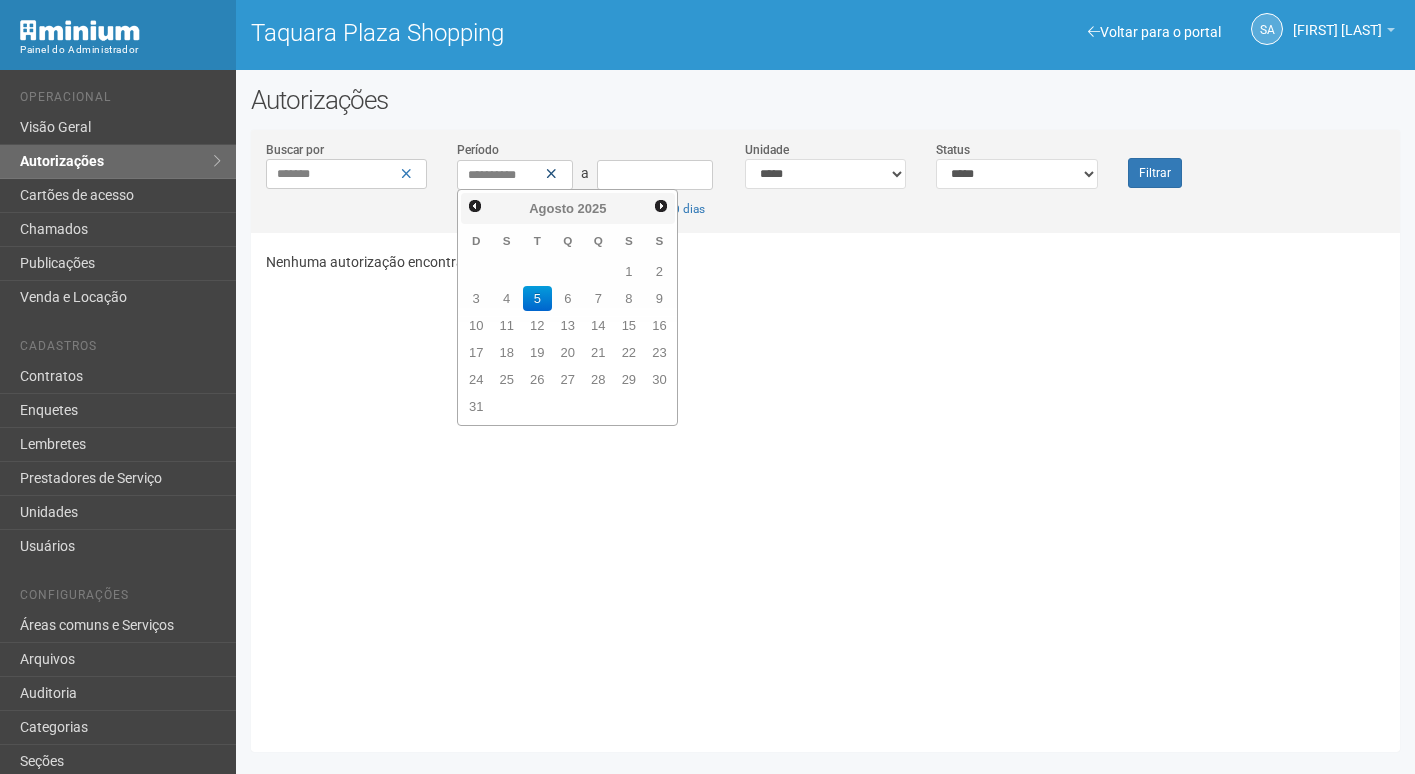 type 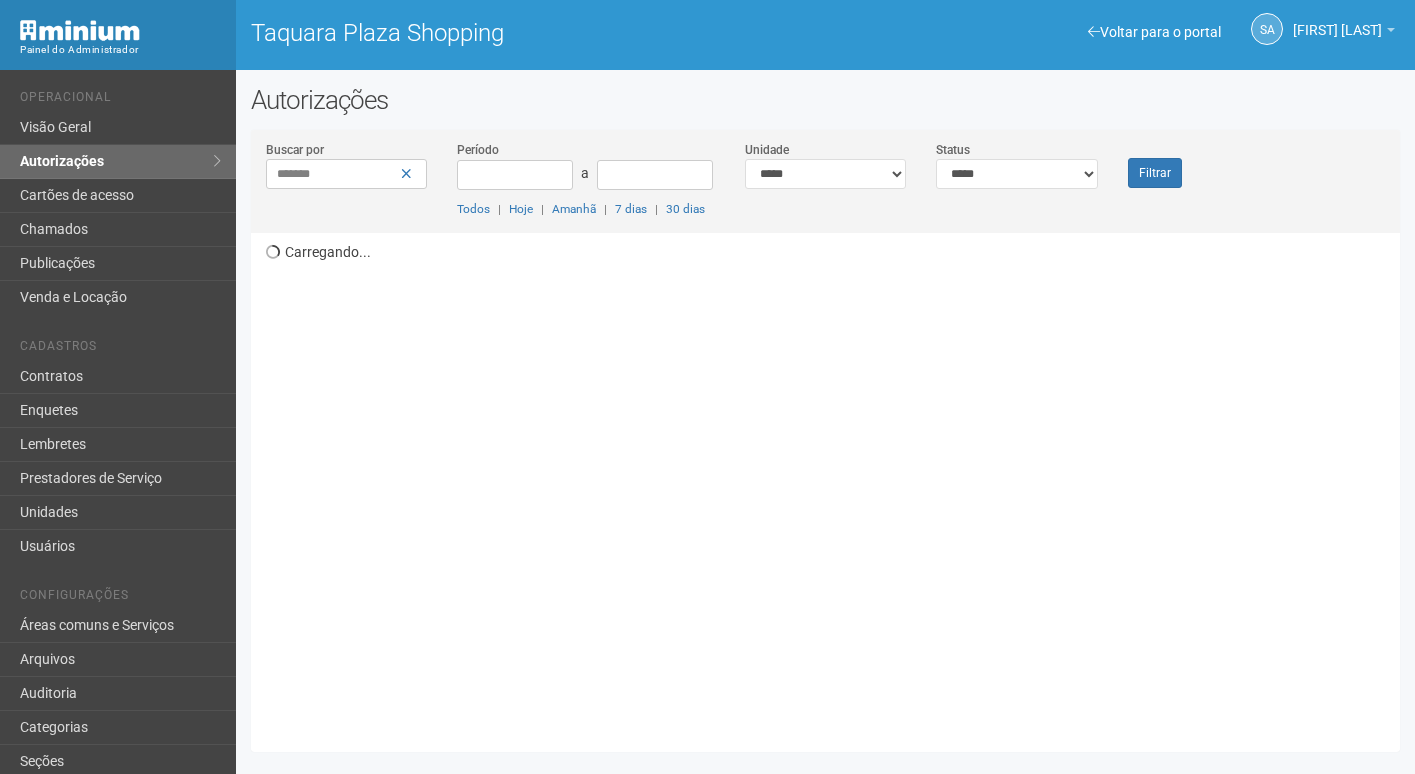 scroll, scrollTop: 0, scrollLeft: 0, axis: both 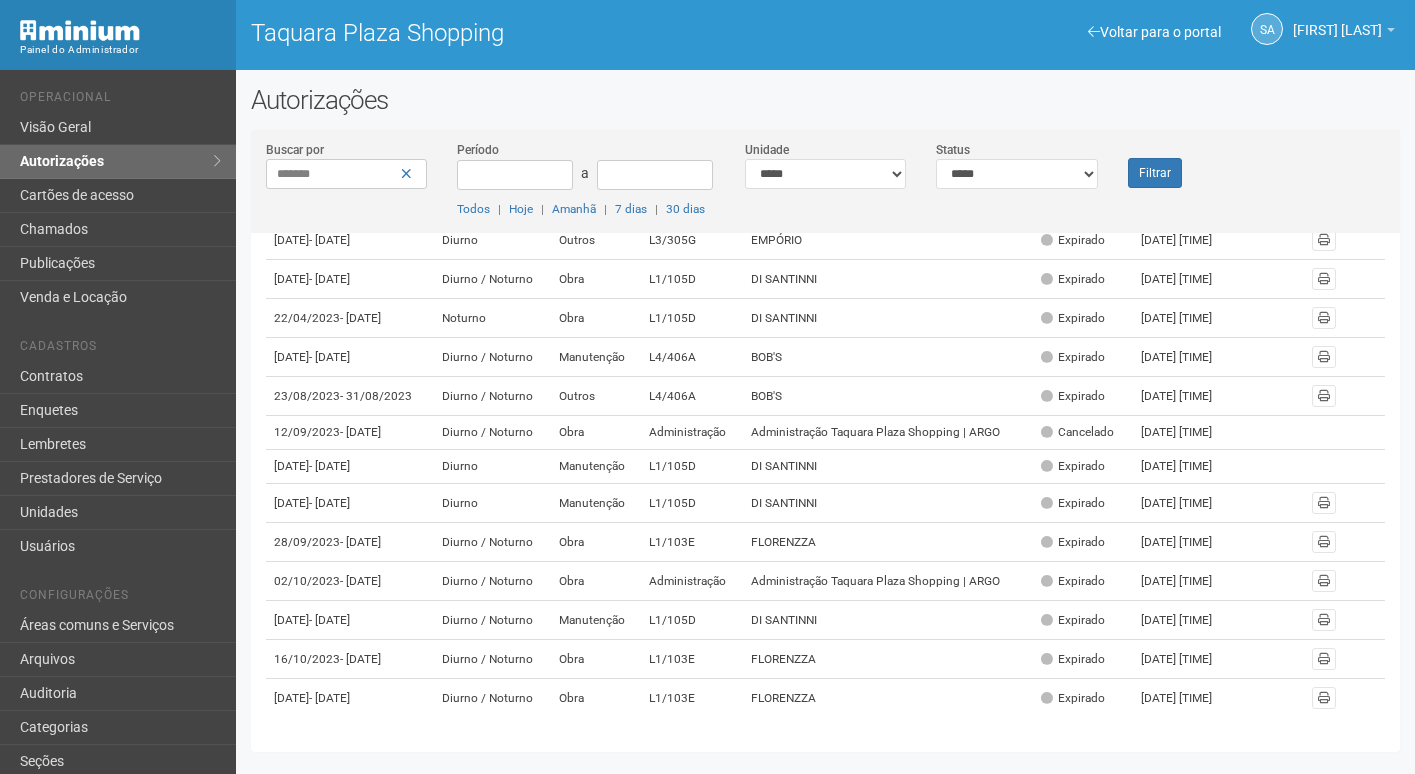 click on "*******" at bounding box center (347, 174) 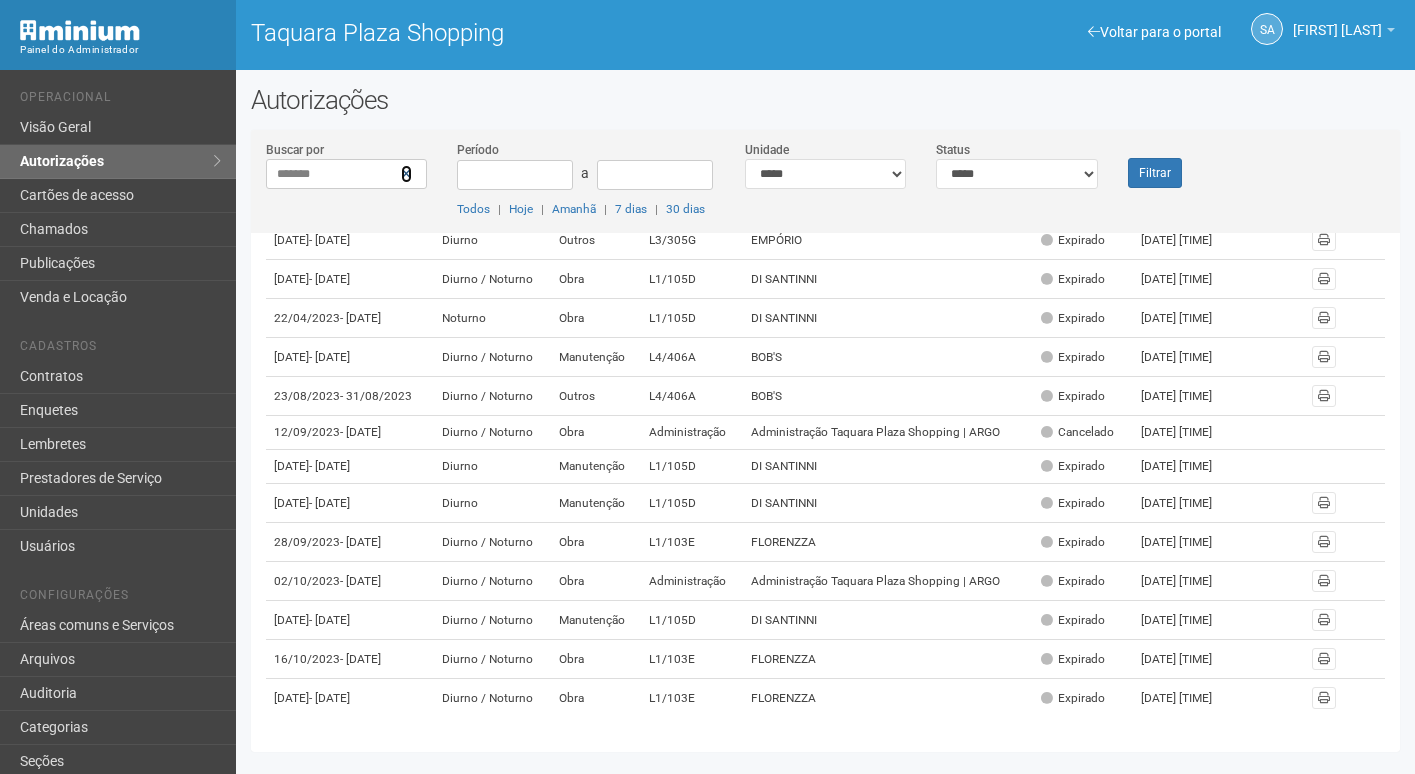 click at bounding box center (406, 174) 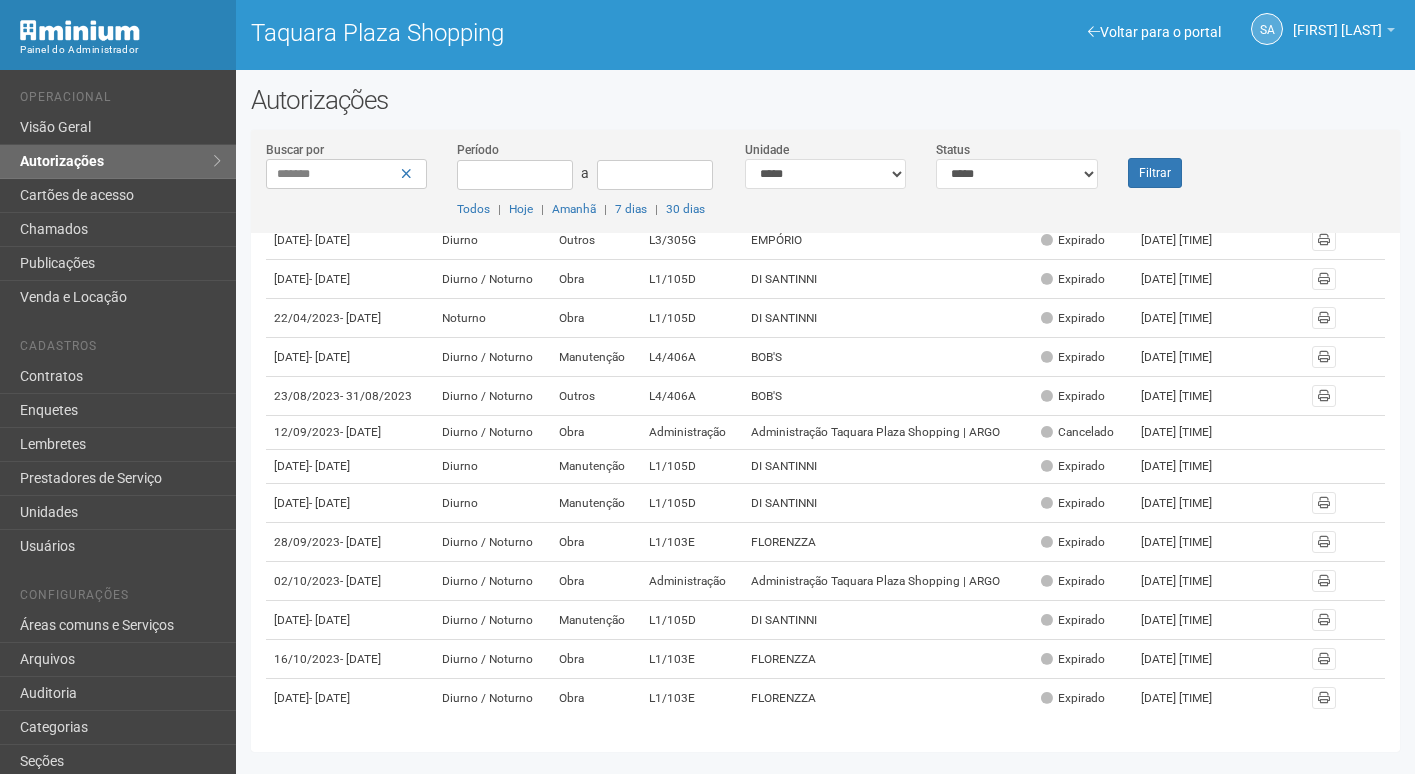 type 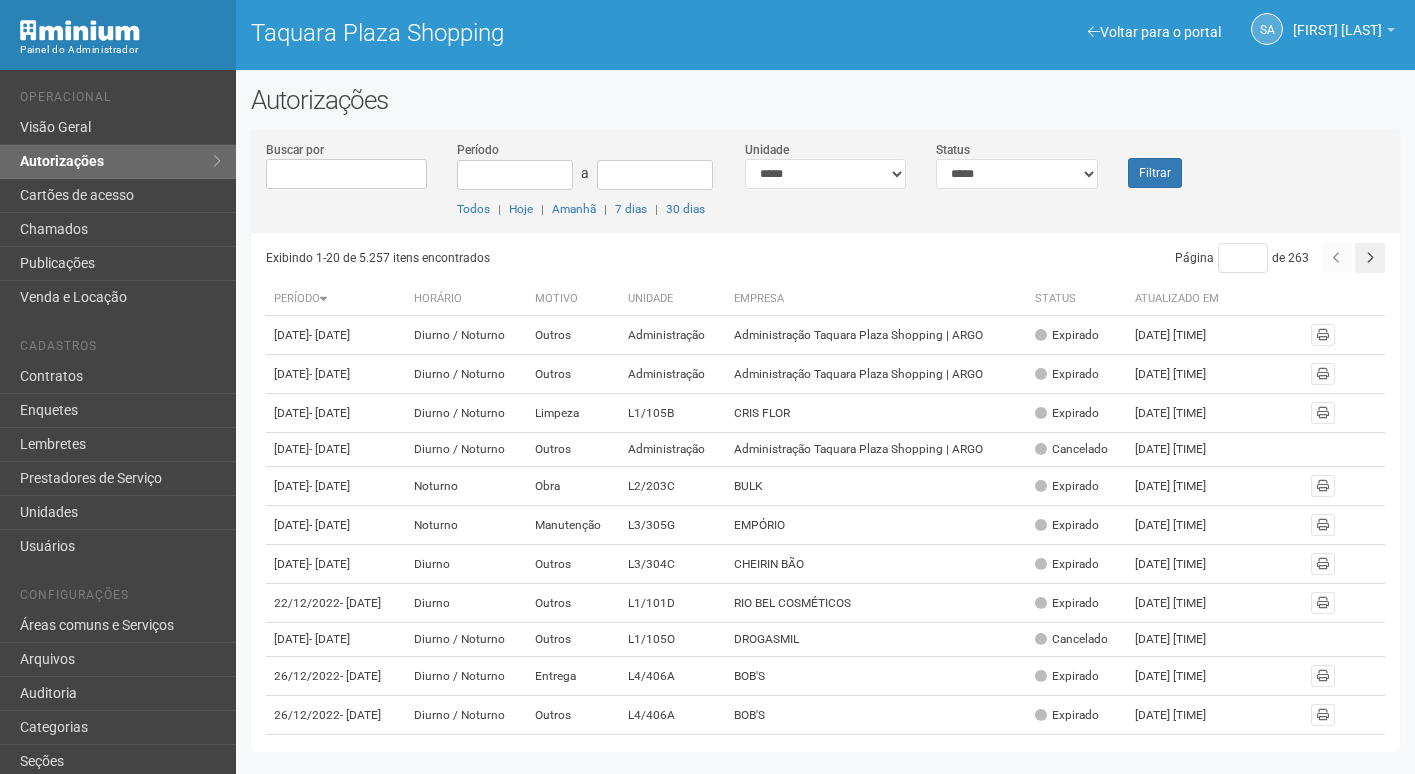 scroll, scrollTop: 0, scrollLeft: 0, axis: both 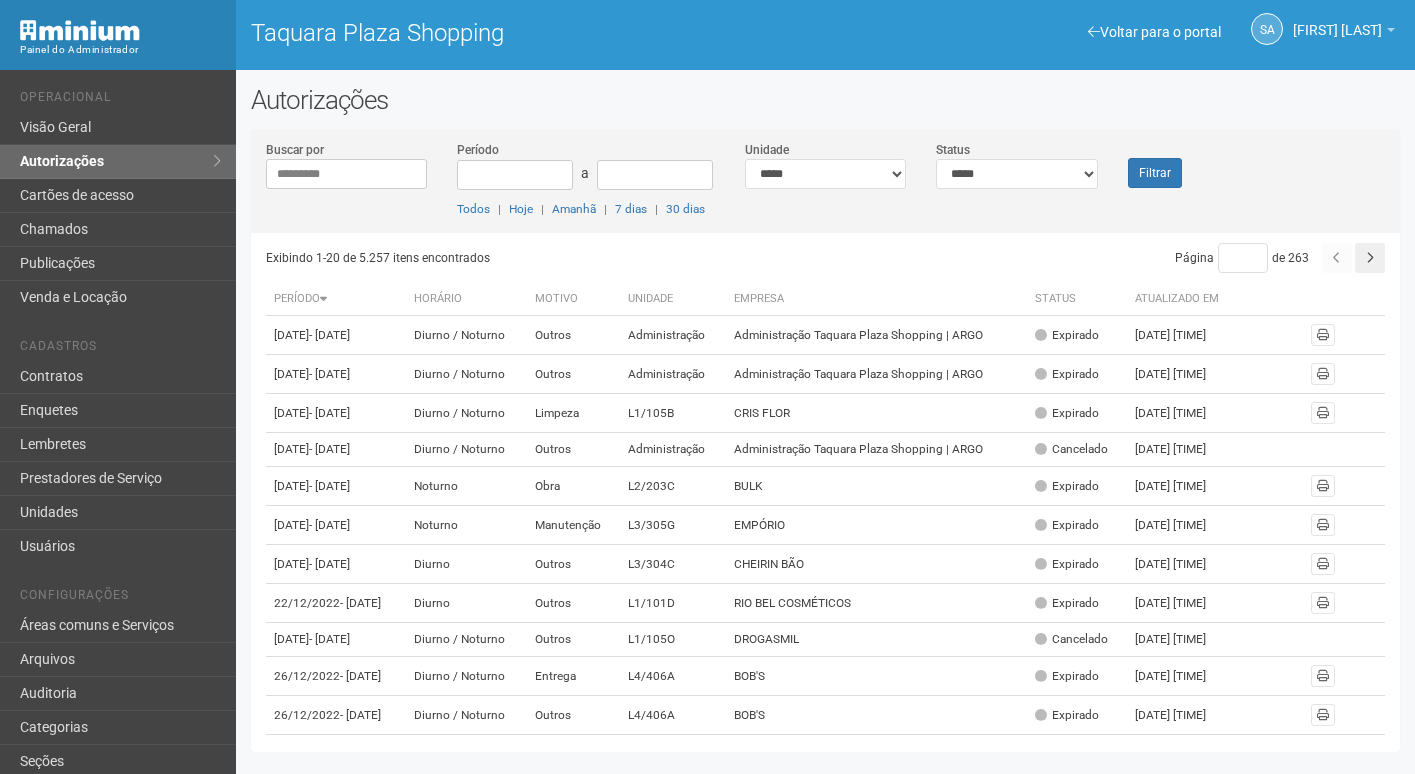 type on "*********" 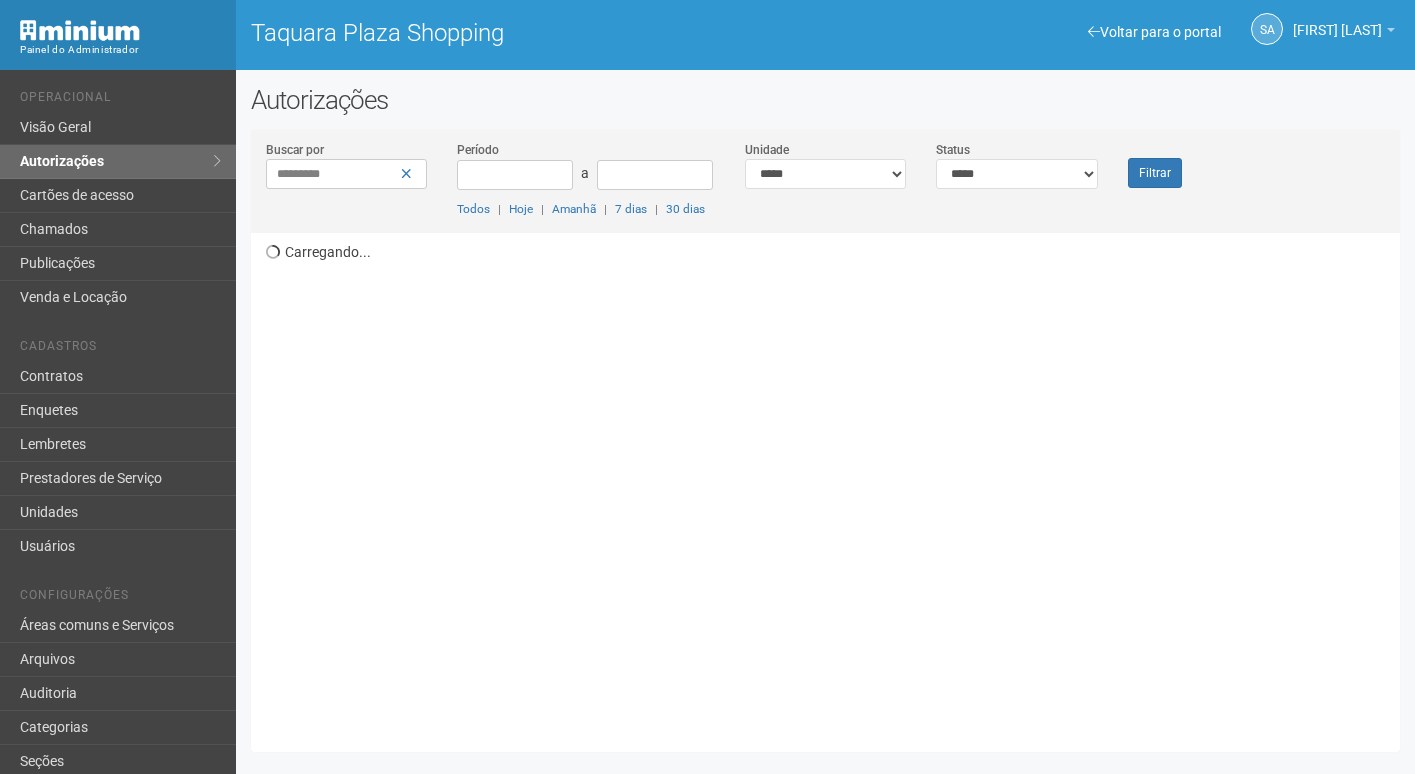 scroll, scrollTop: 0, scrollLeft: 0, axis: both 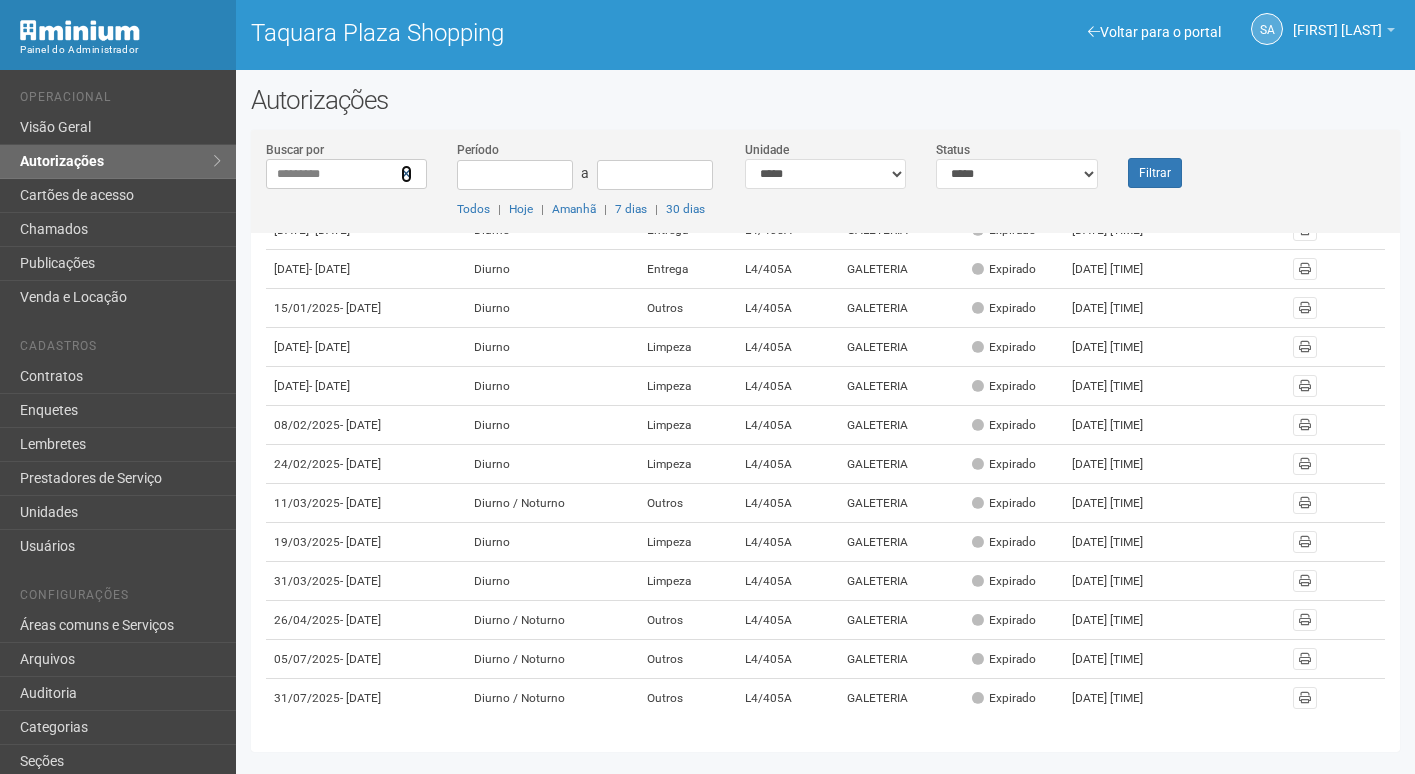 click at bounding box center [406, 174] 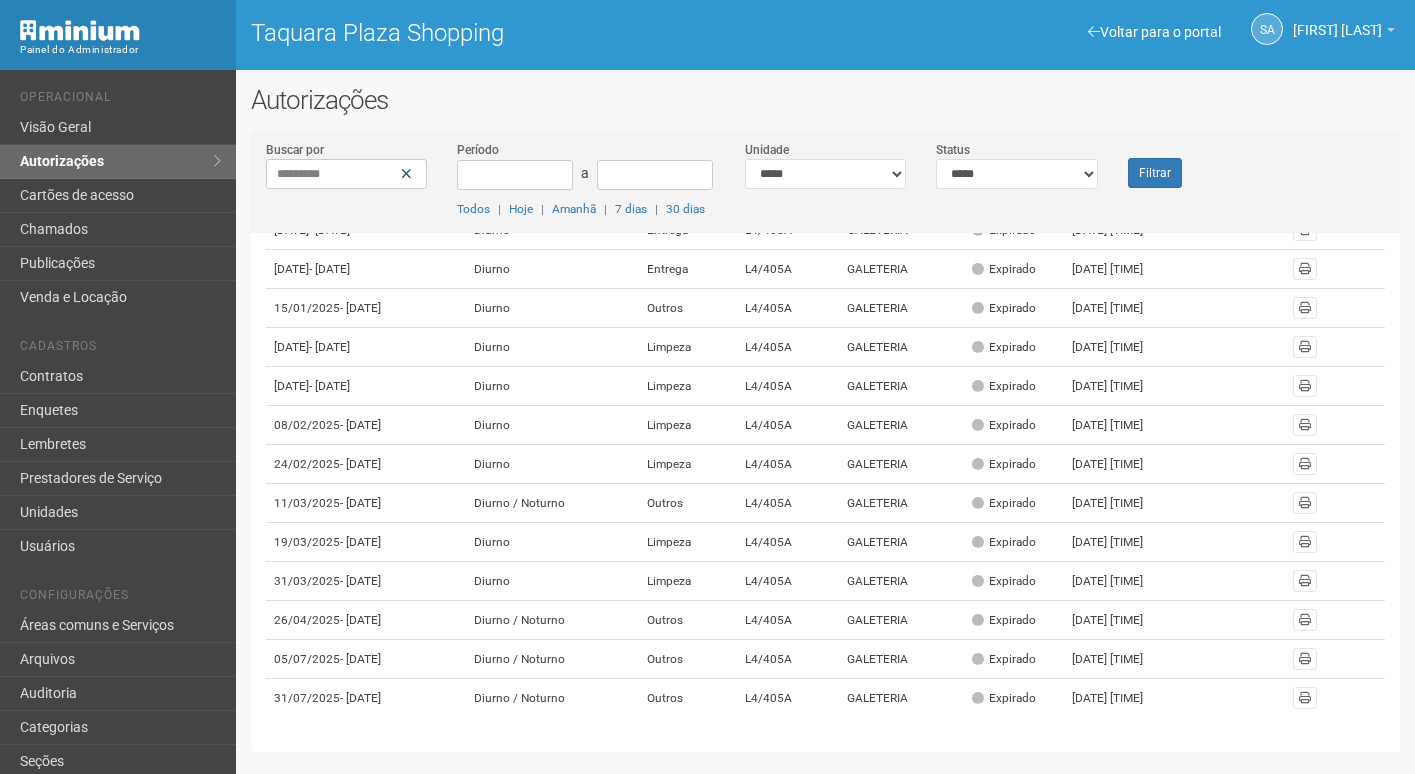 type 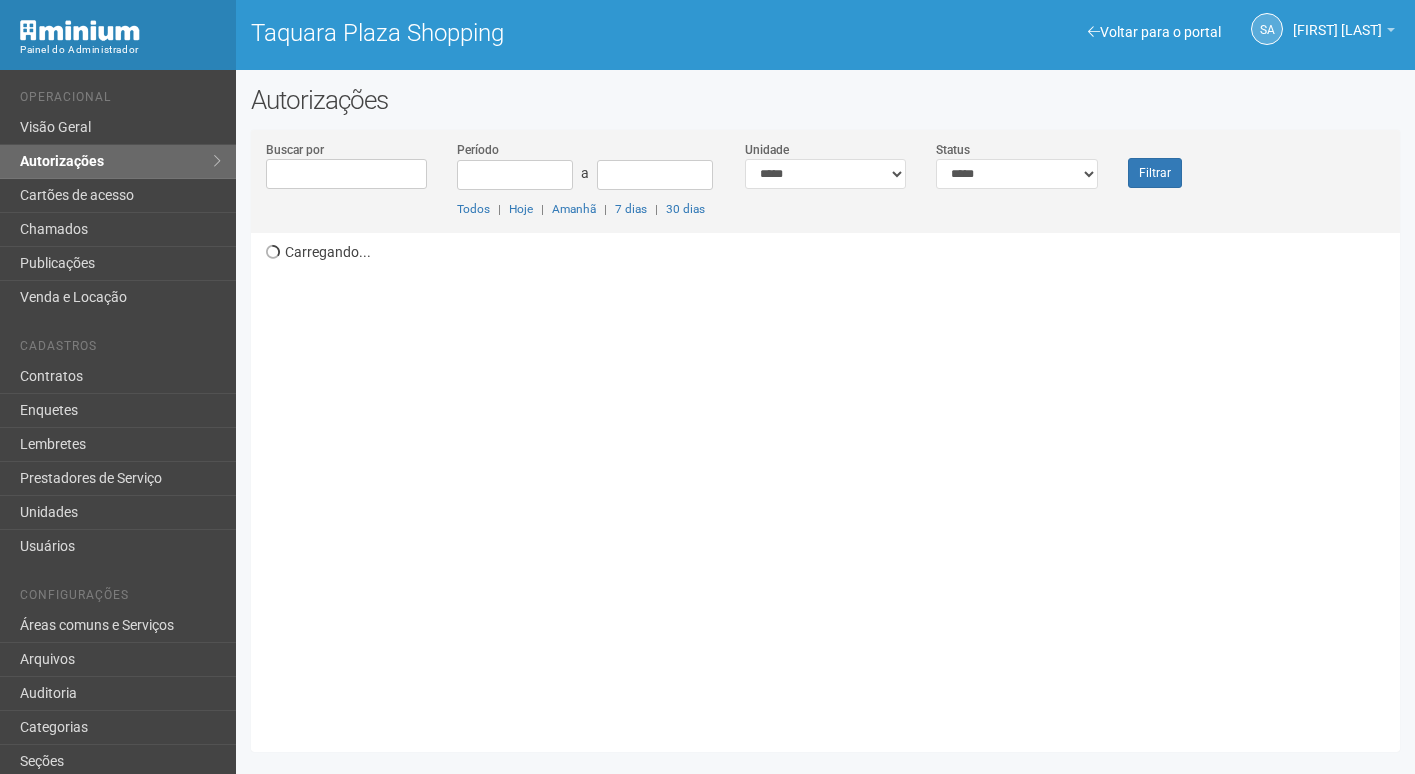 scroll, scrollTop: 0, scrollLeft: 0, axis: both 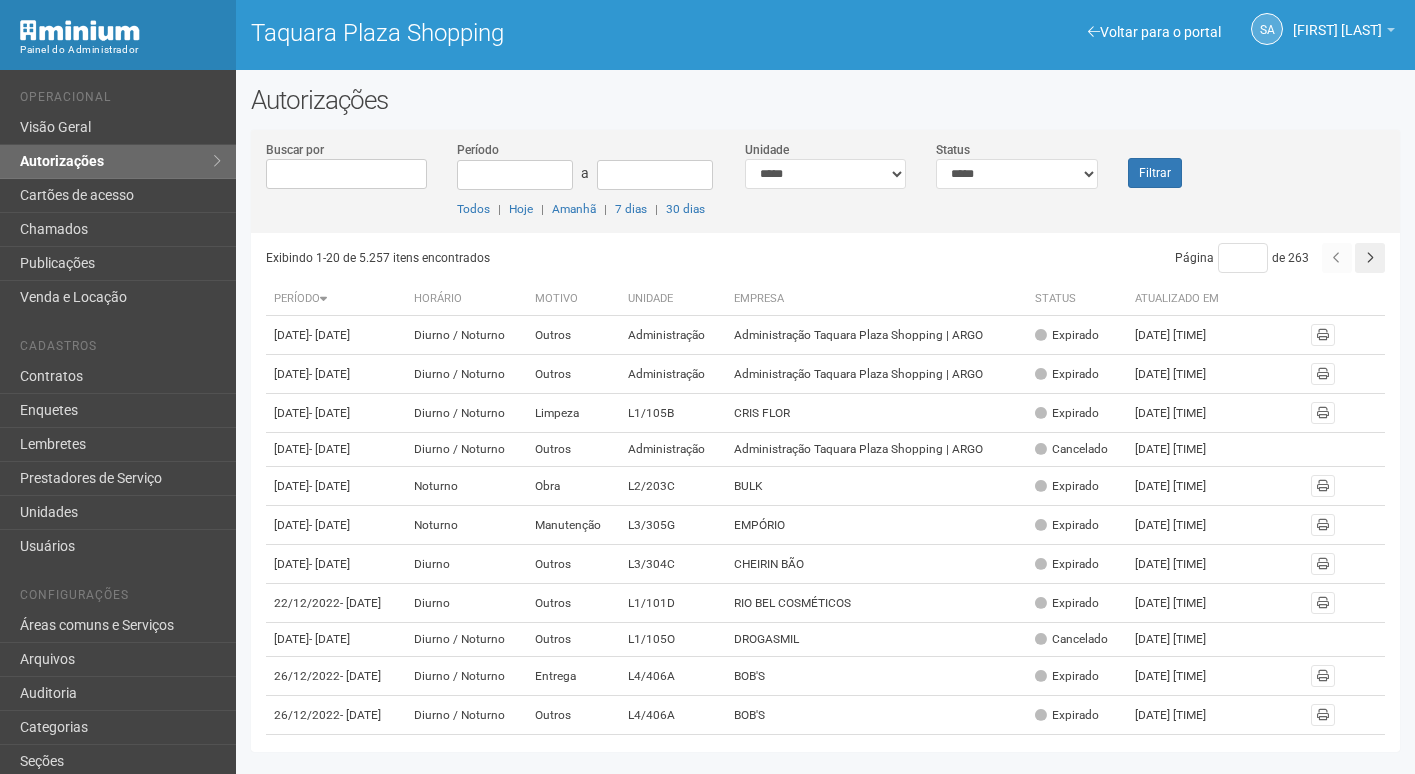 drag, startPoint x: 863, startPoint y: 198, endPoint x: 842, endPoint y: 179, distance: 28.319605 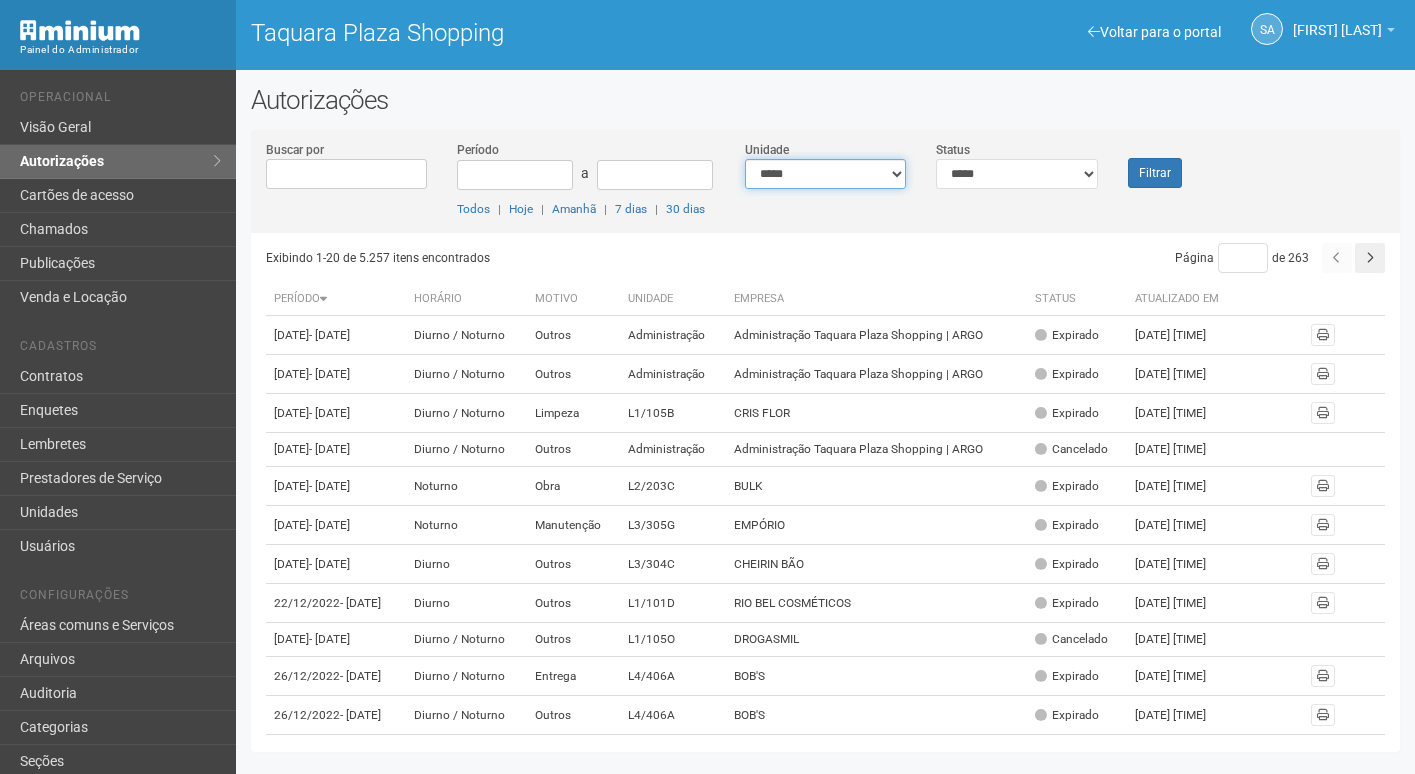click on "**********" at bounding box center (826, 174) 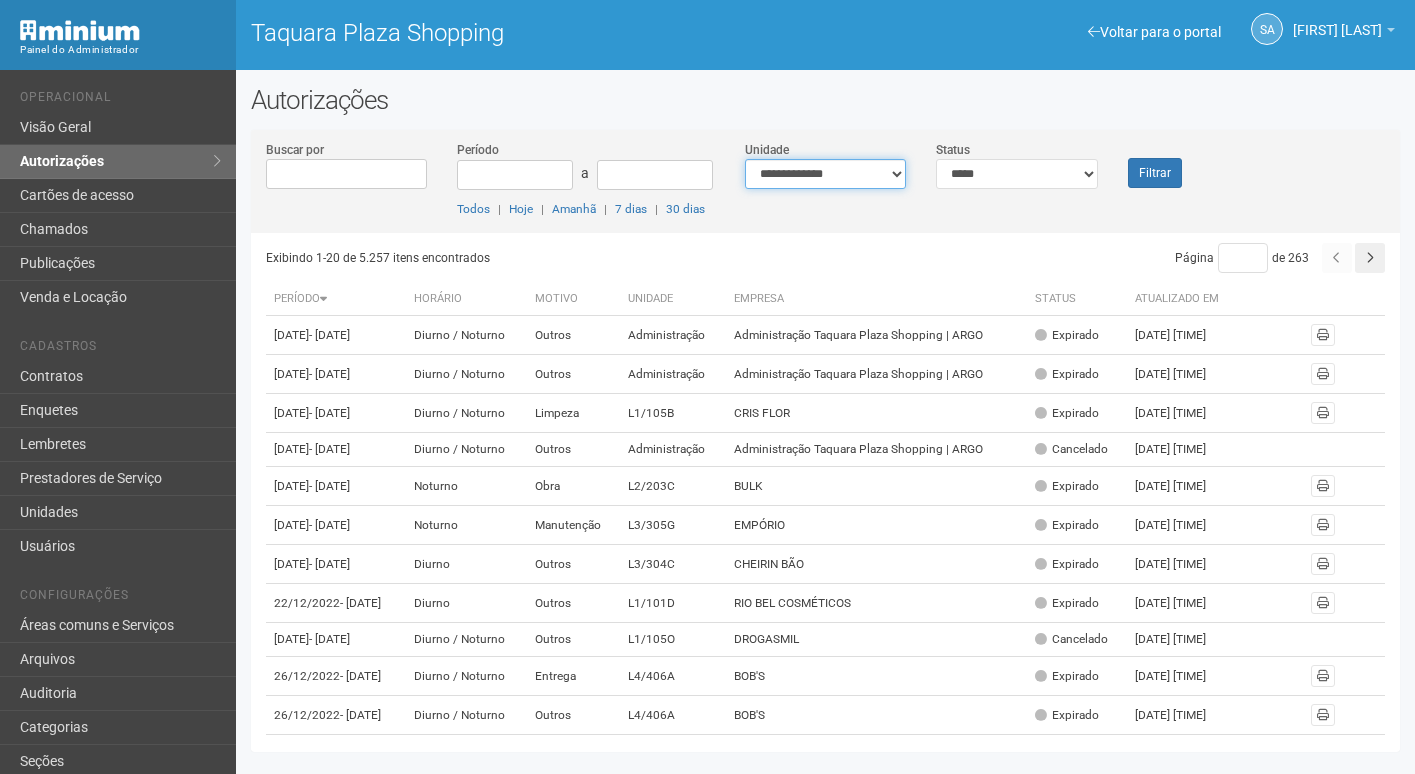 click on "**********" at bounding box center [826, 174] 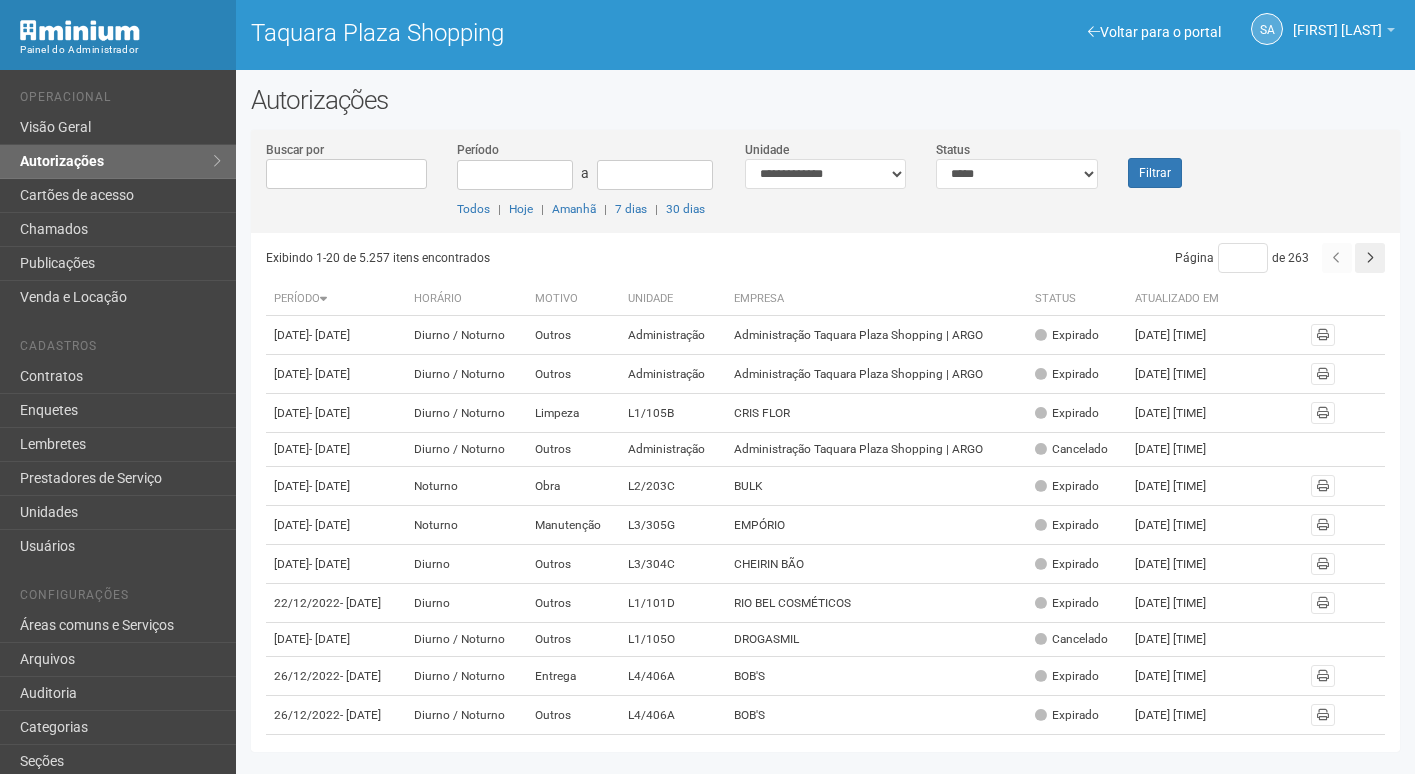 click on "Filtrar" at bounding box center (1161, 164) 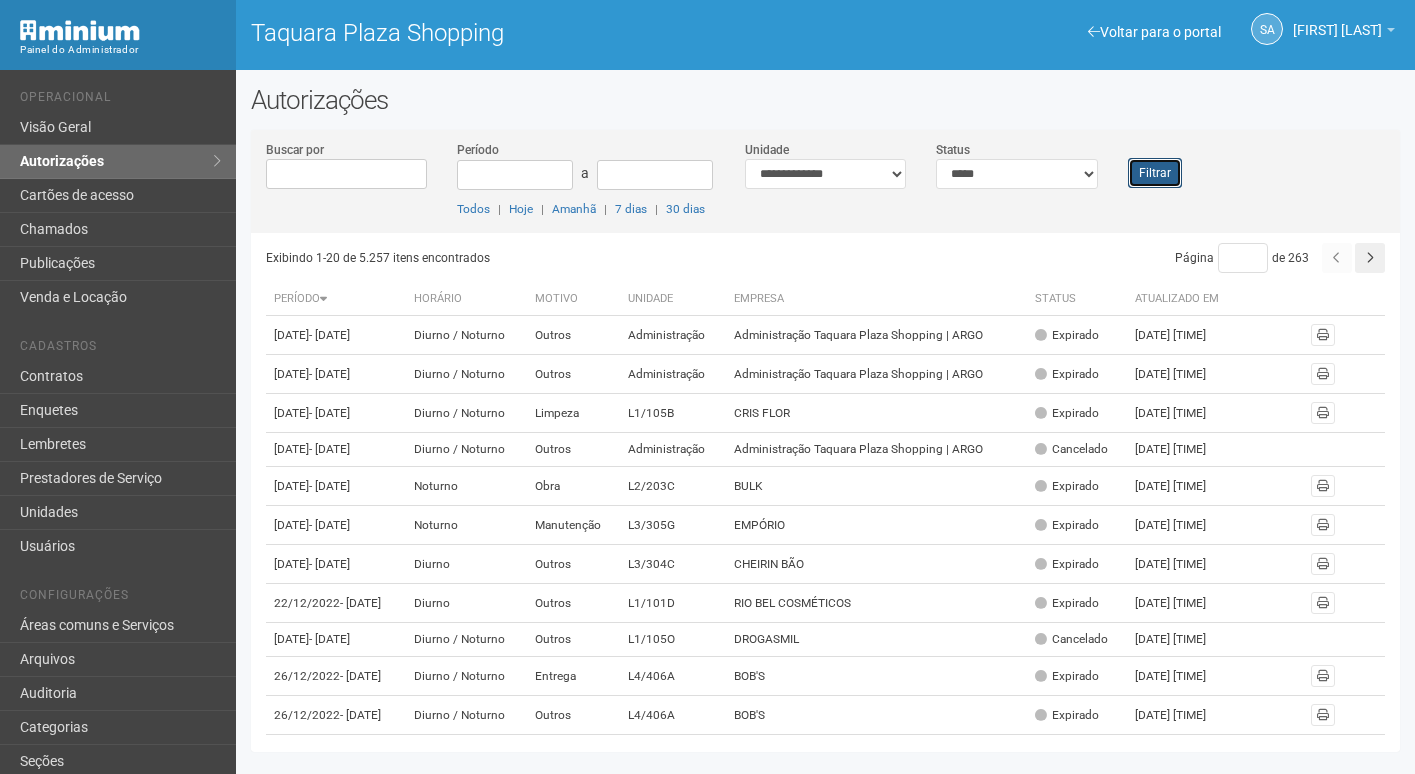 click on "Filtrar" at bounding box center [1155, 173] 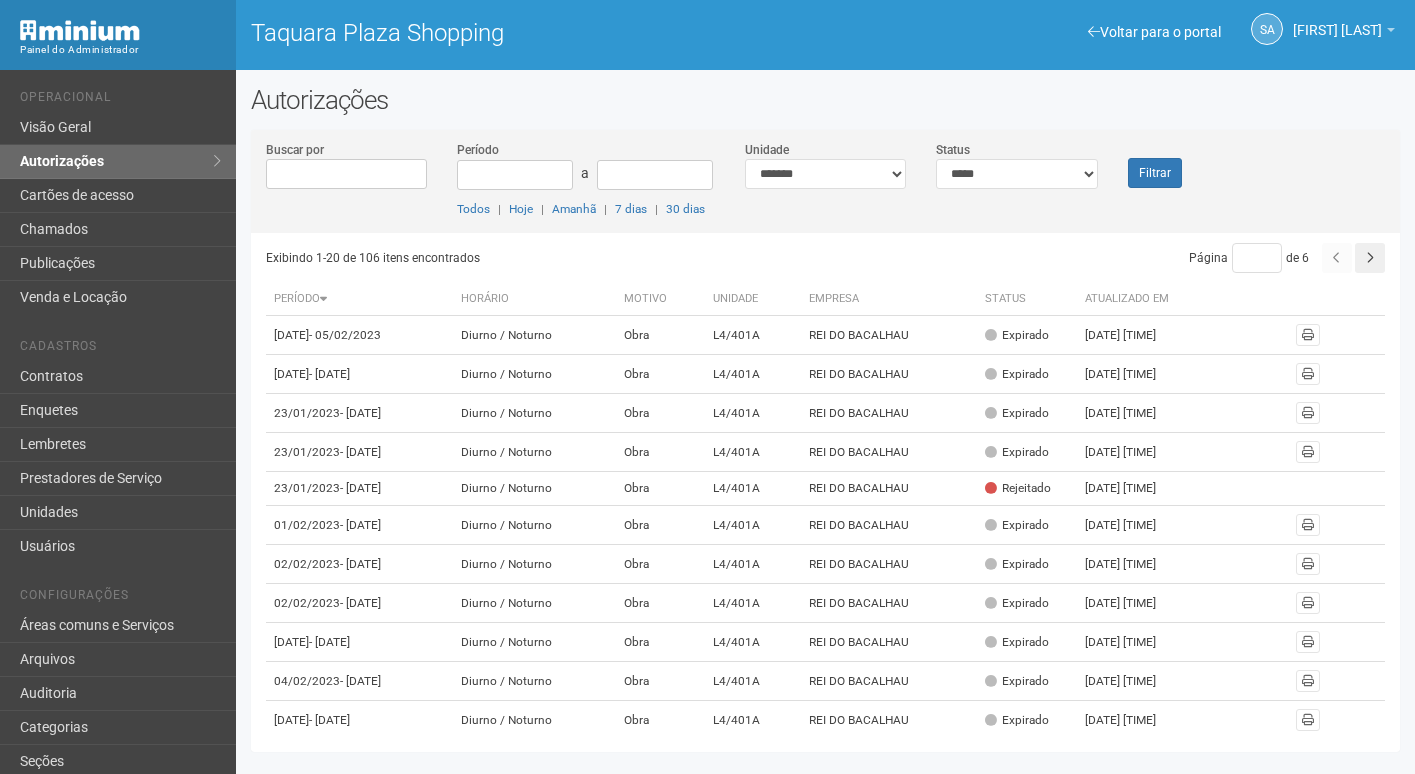 scroll, scrollTop: 0, scrollLeft: 0, axis: both 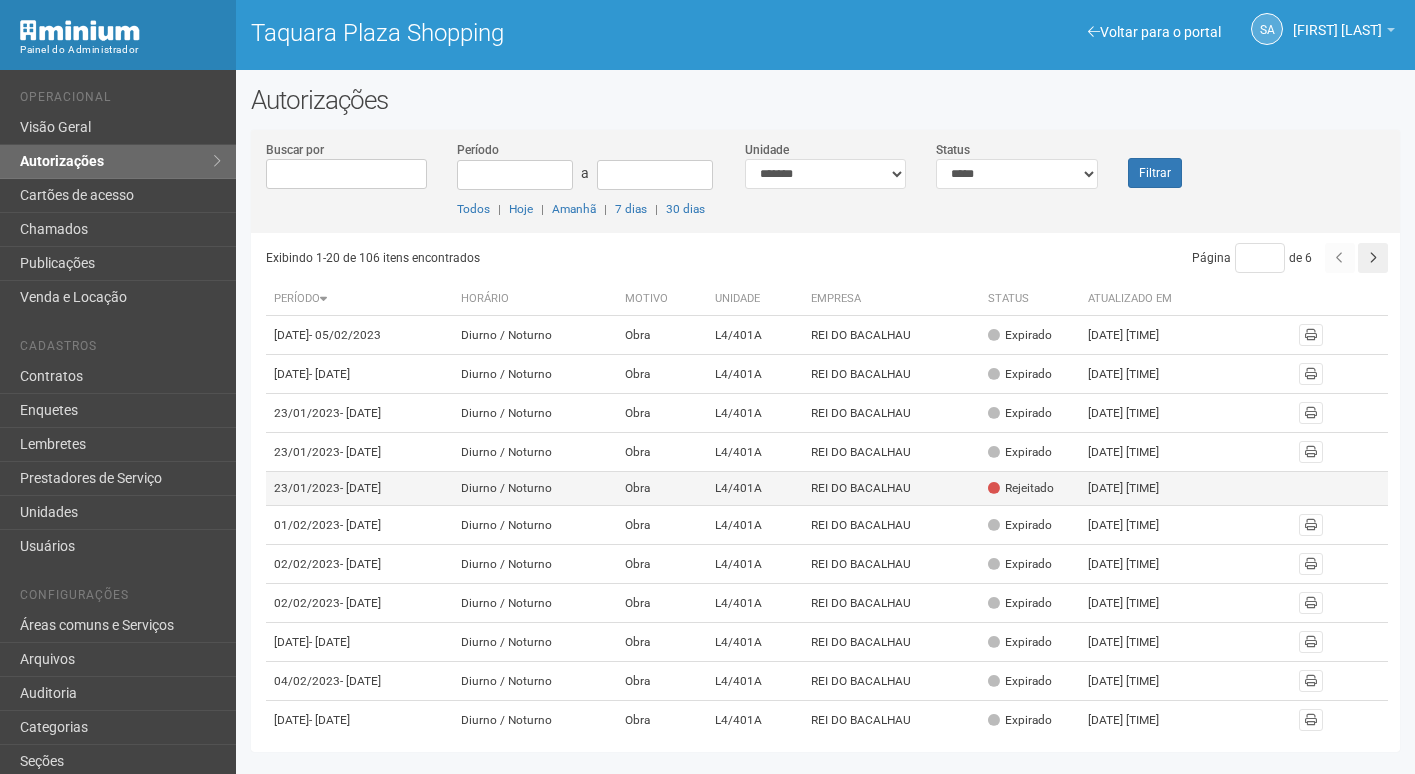 click on "Obra" at bounding box center [662, 489] 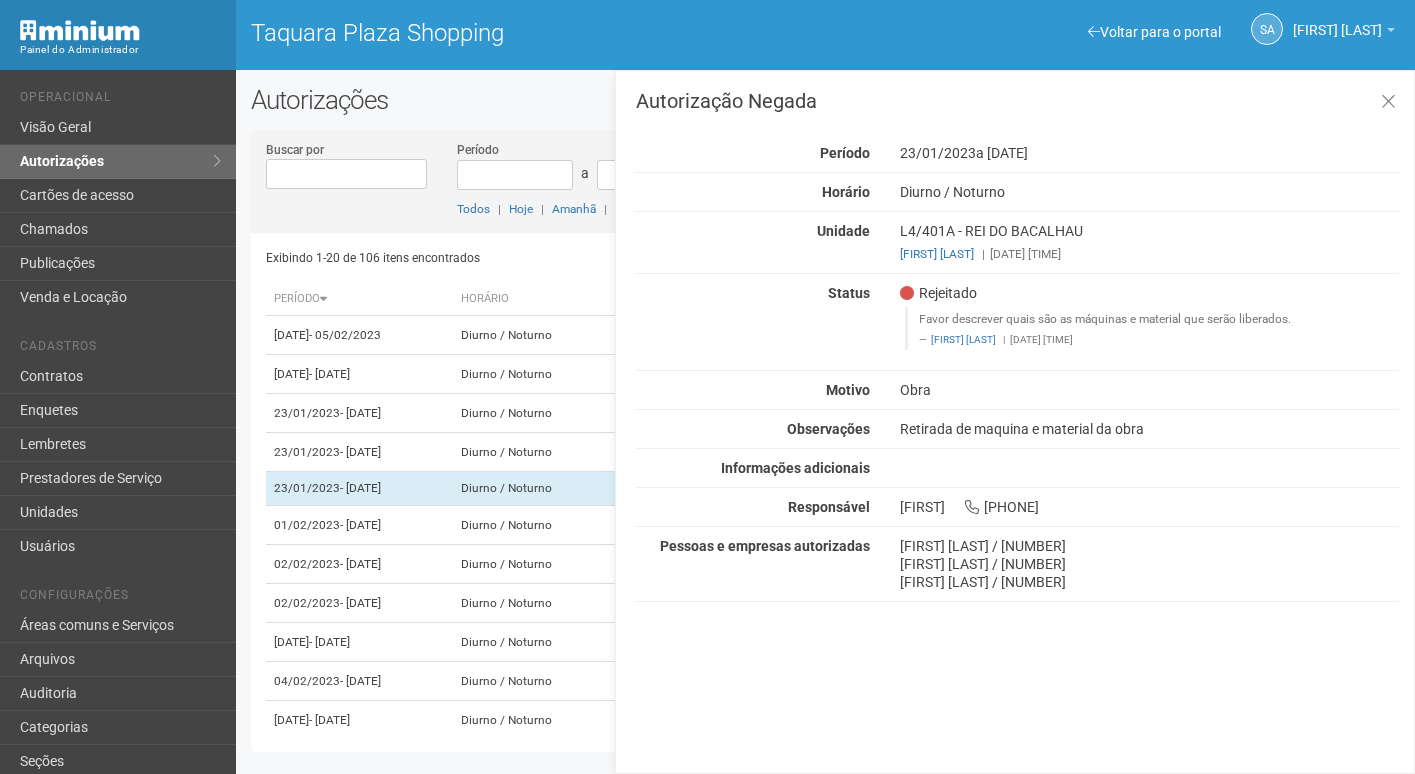click on "Período
a
Todos
|
Hoje
|
Amanhã
|
7 dias
|
30 dias" at bounding box center [585, 179] 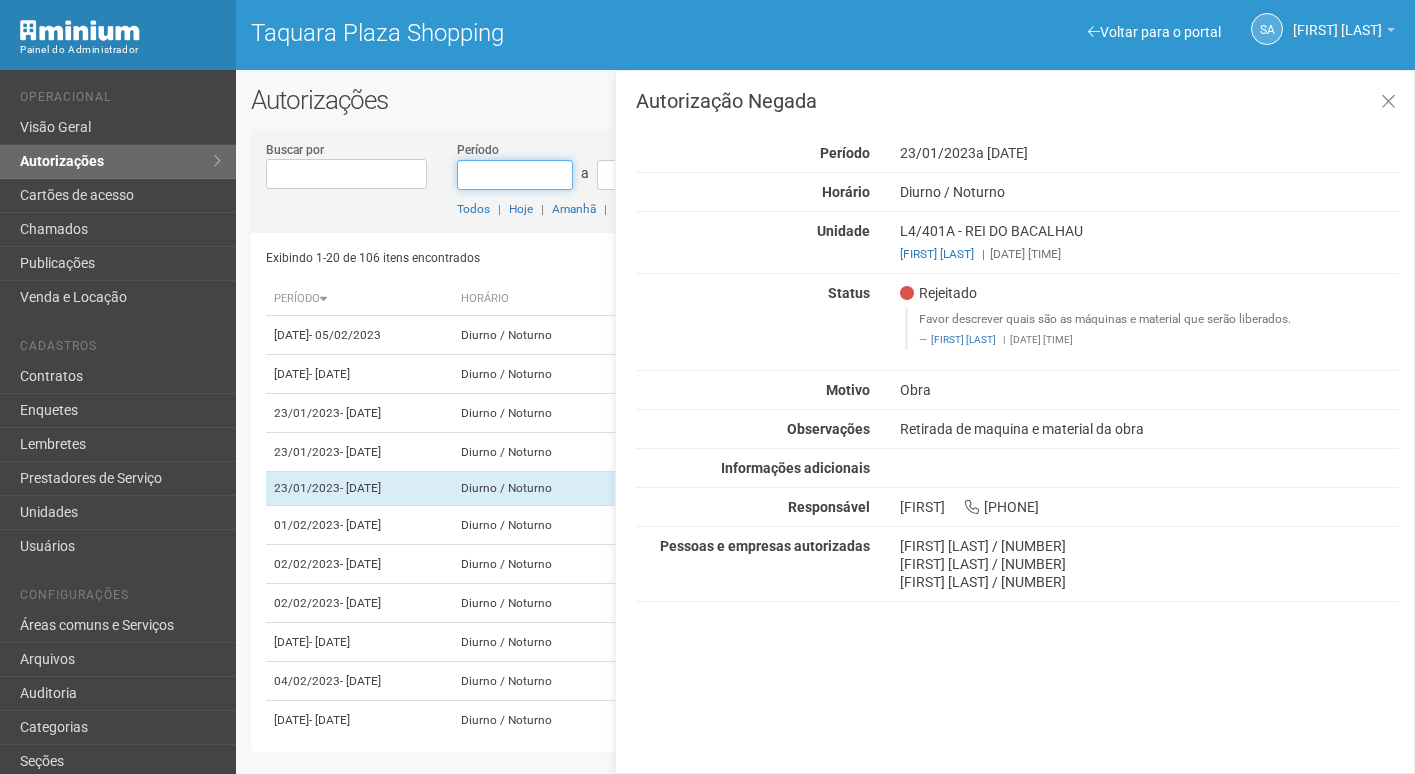 type on "****" 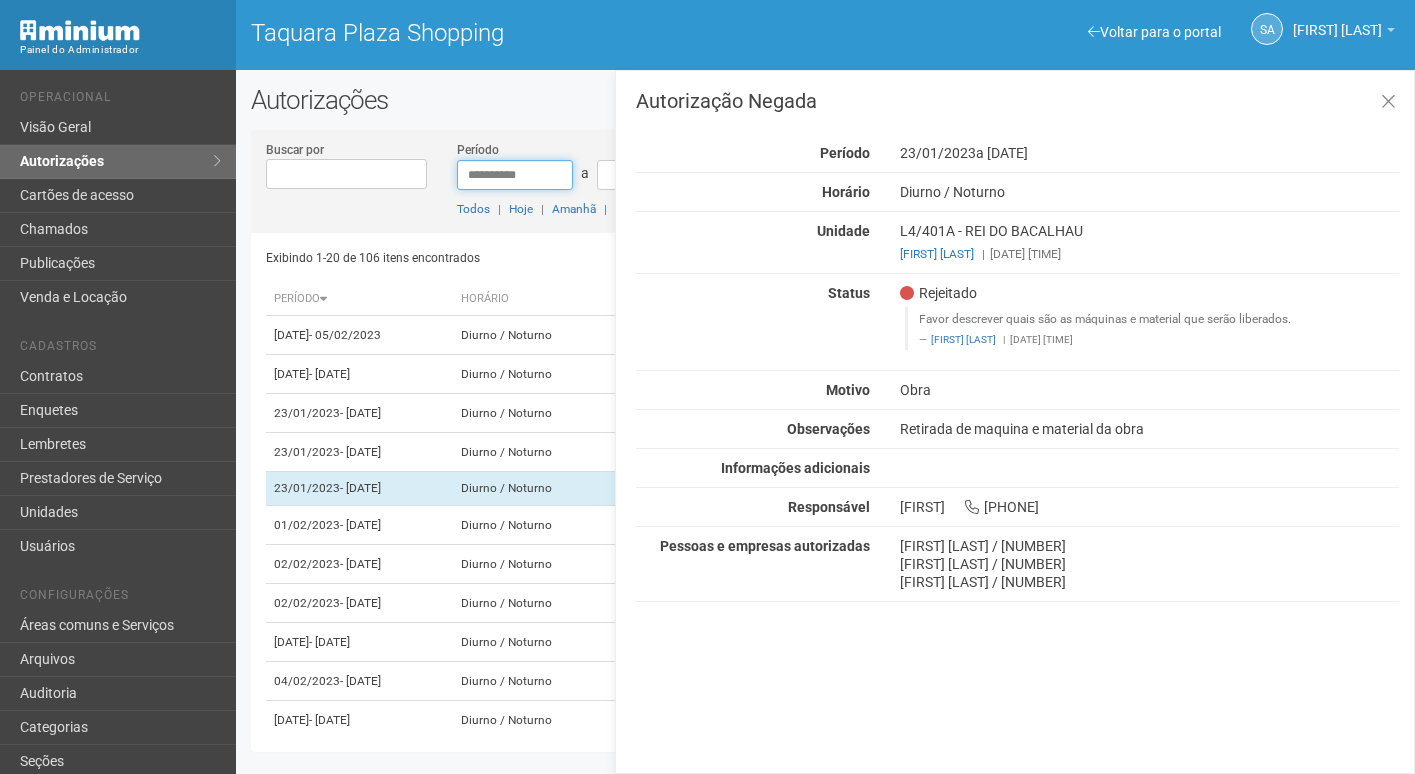 click on "****" at bounding box center (515, 175) 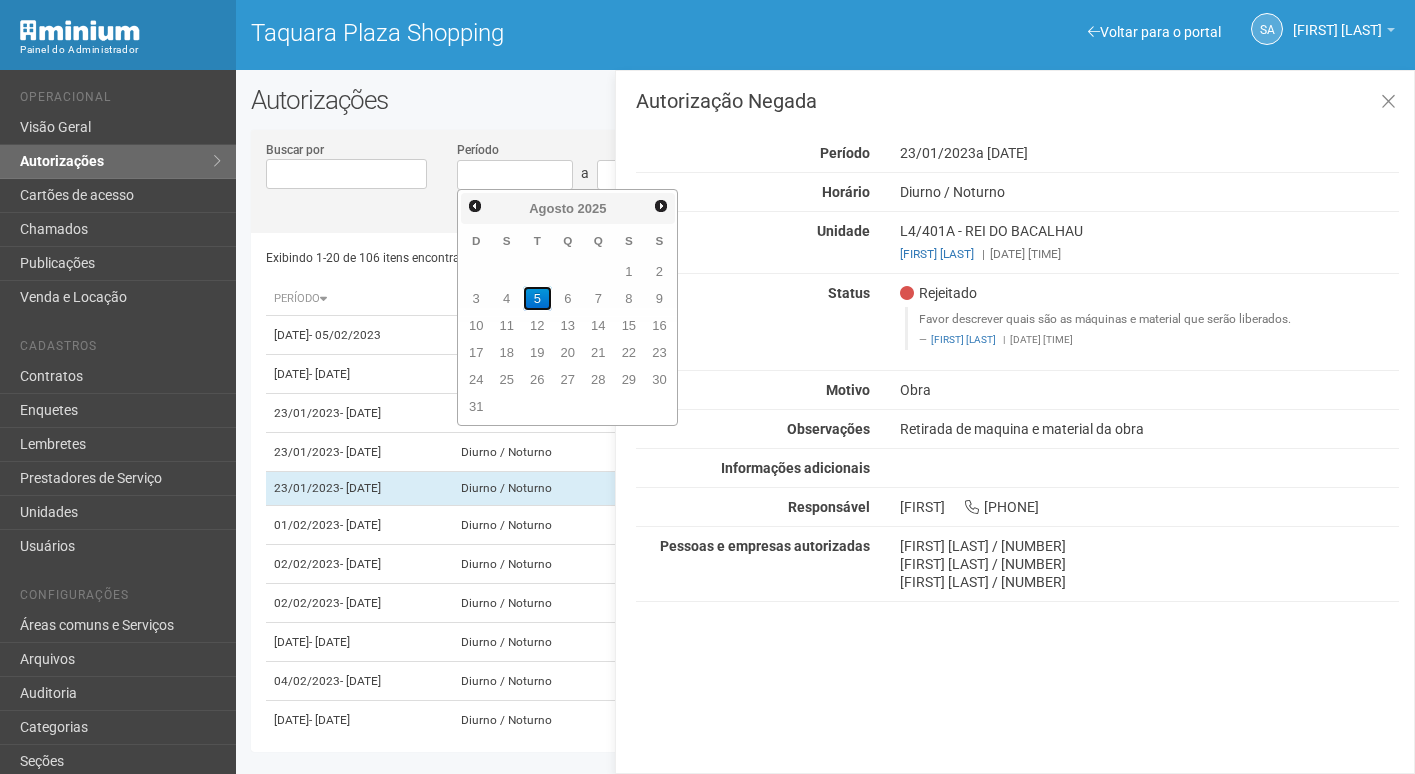 click on "5" at bounding box center (537, 298) 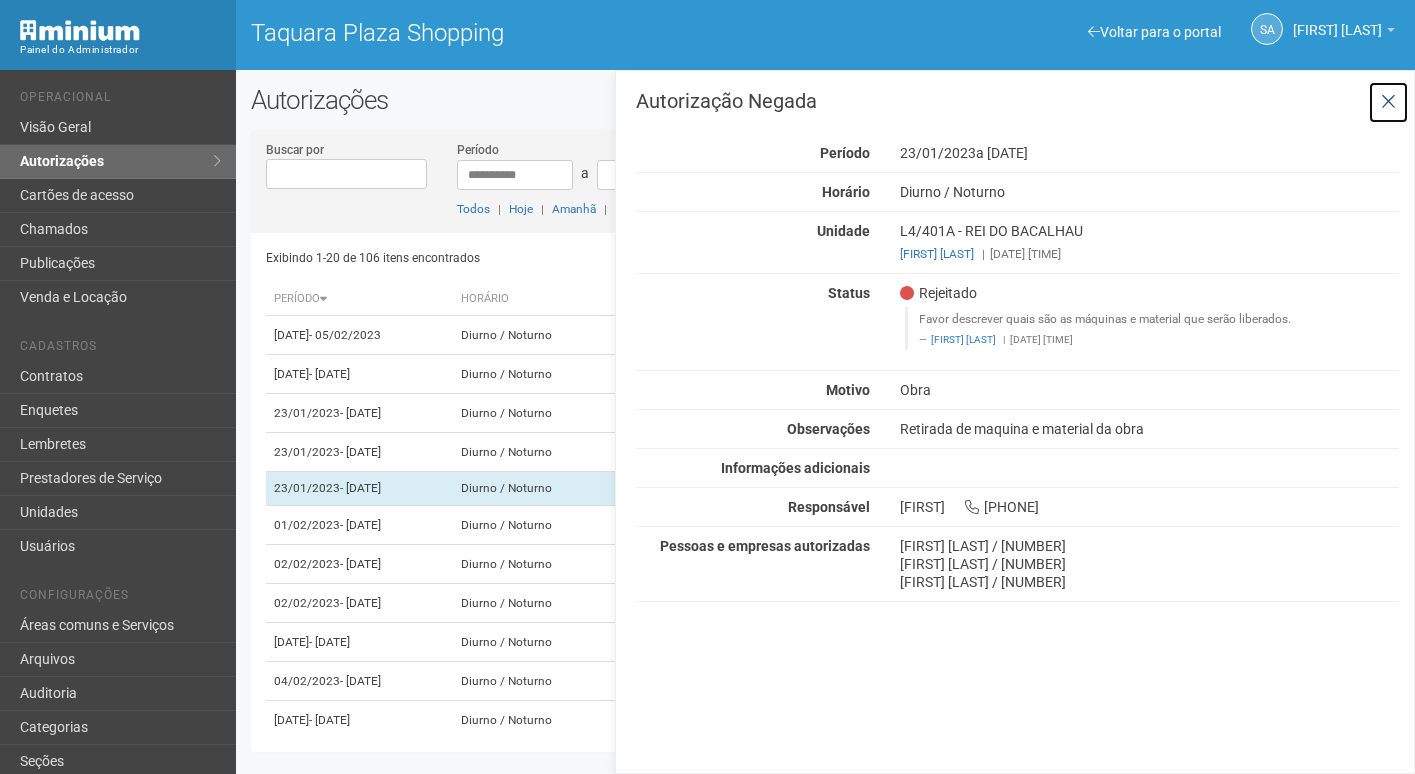 click at bounding box center (1388, 102) 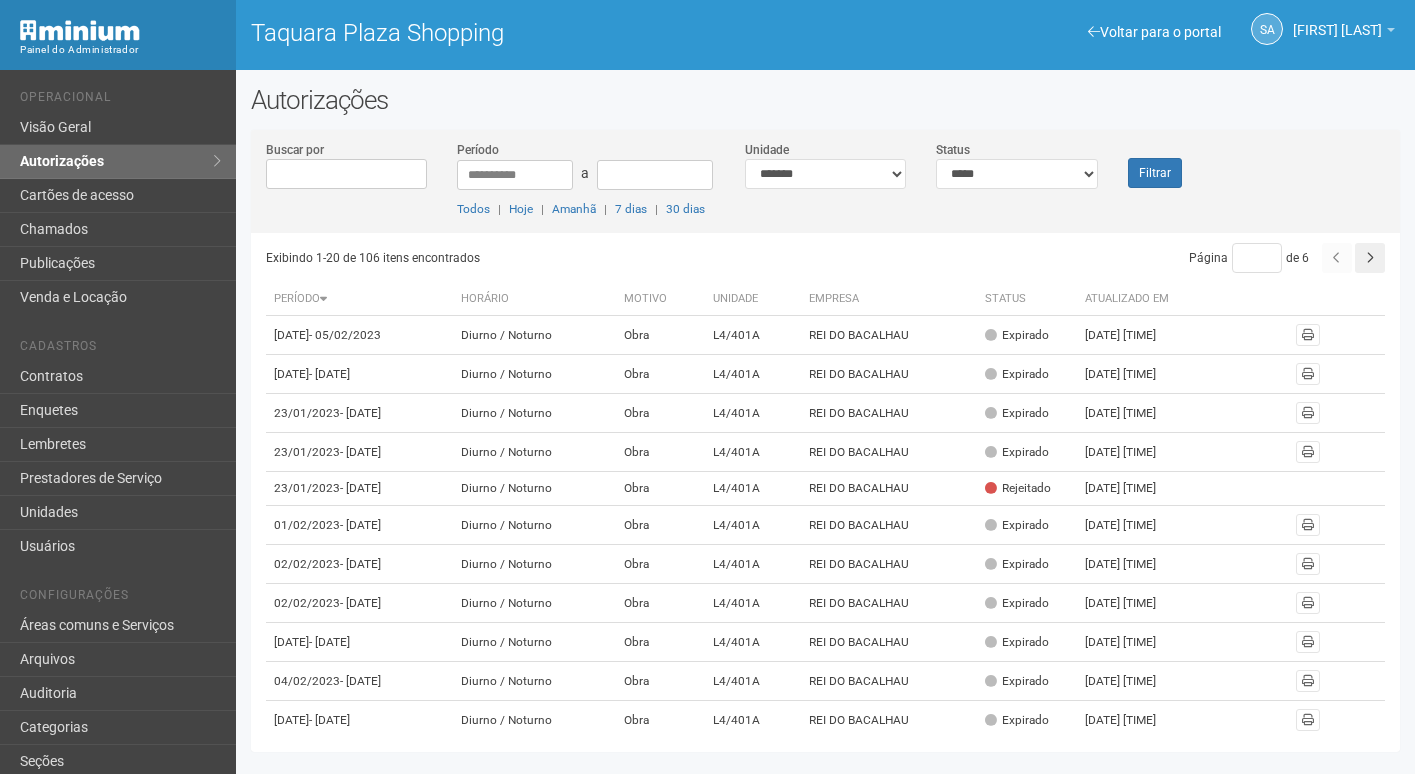 drag, startPoint x: 1157, startPoint y: 140, endPoint x: 1166, endPoint y: 156, distance: 18.35756 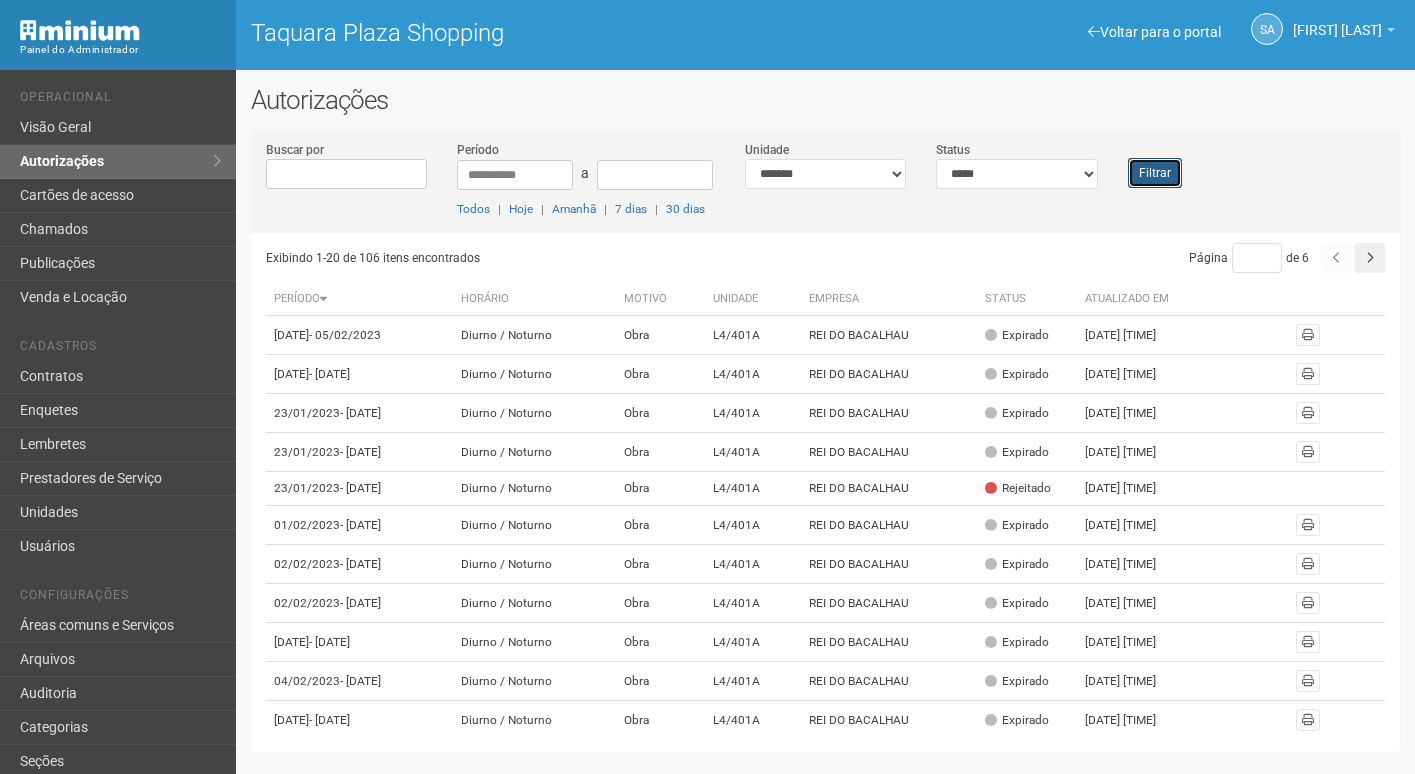 click on "Filtrar" at bounding box center [1155, 173] 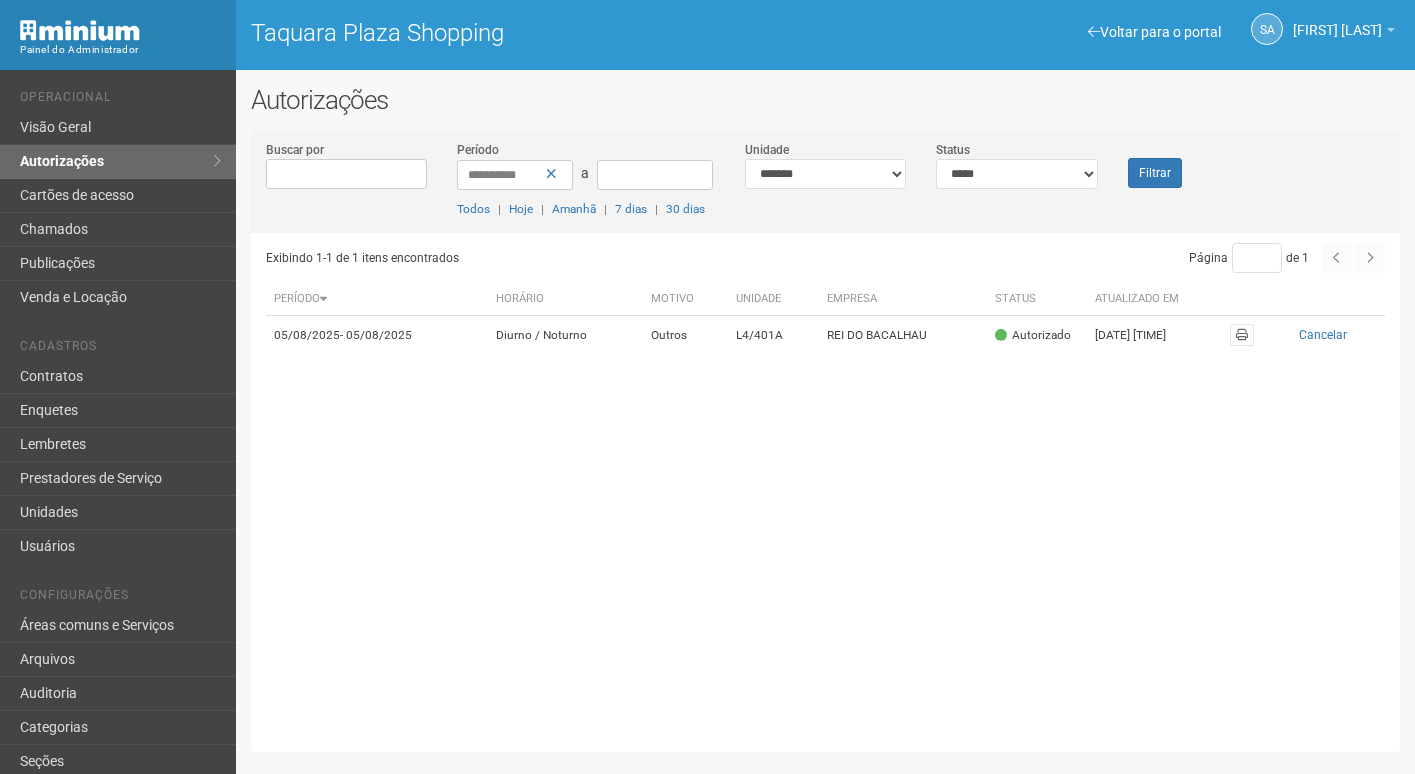 scroll, scrollTop: 0, scrollLeft: 0, axis: both 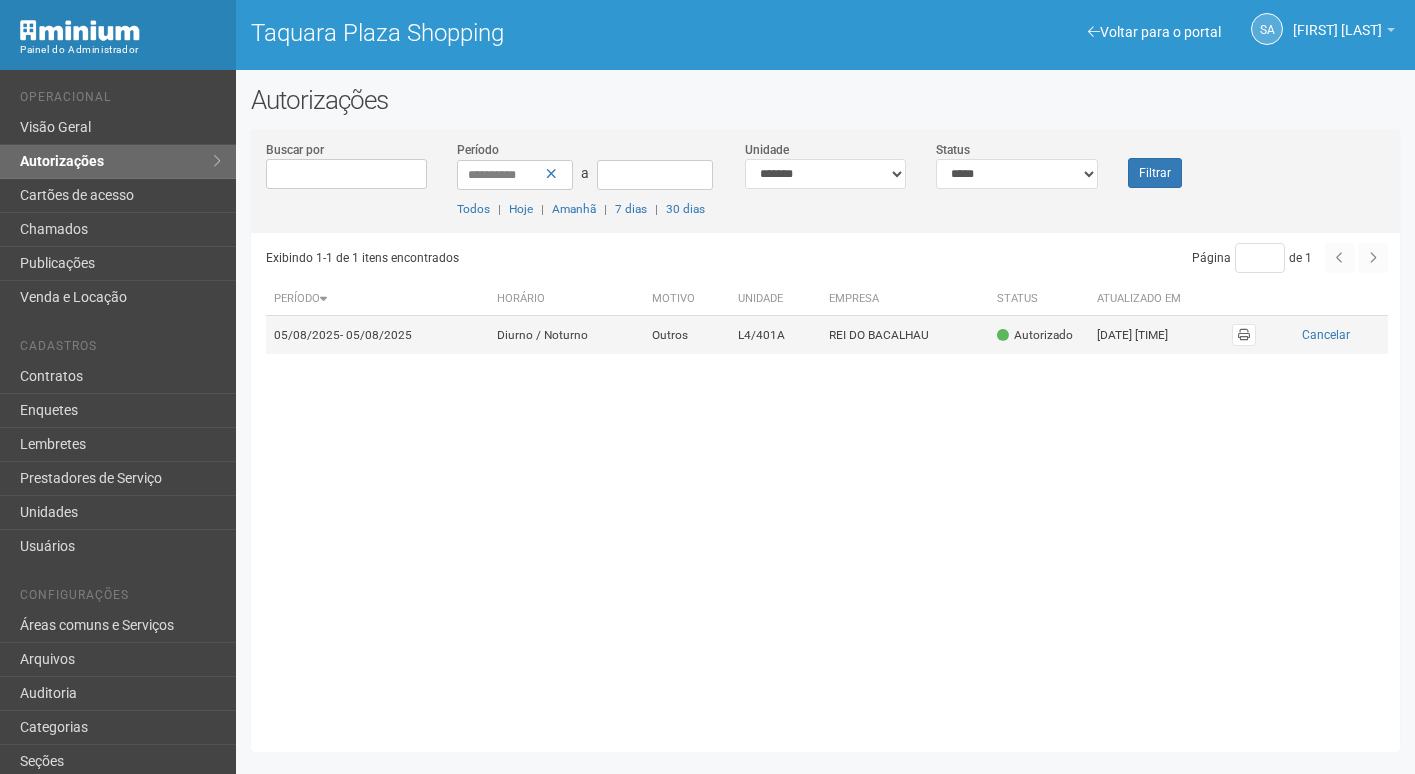 click on "Autorizado" at bounding box center (1039, 335) 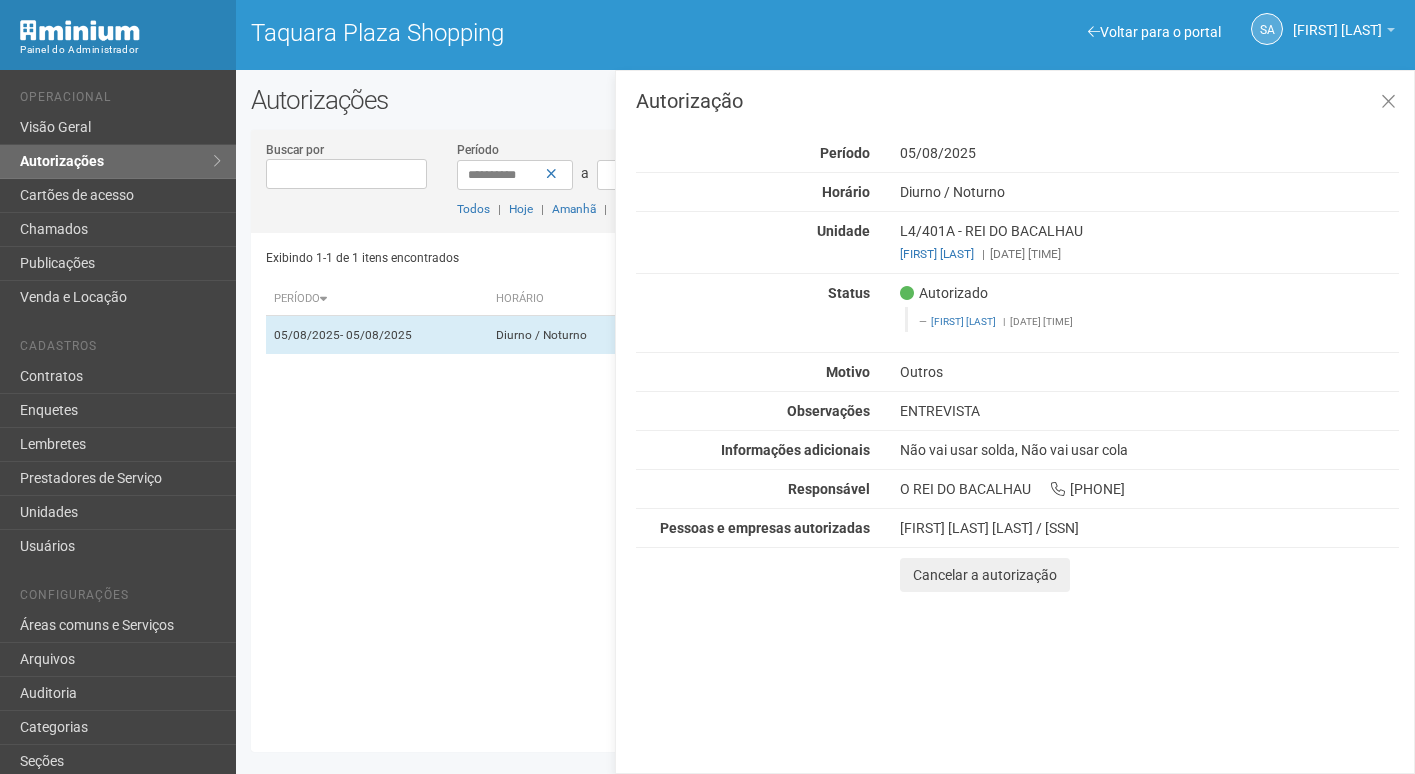 drag, startPoint x: 289, startPoint y: 510, endPoint x: 238, endPoint y: 464, distance: 68.68042 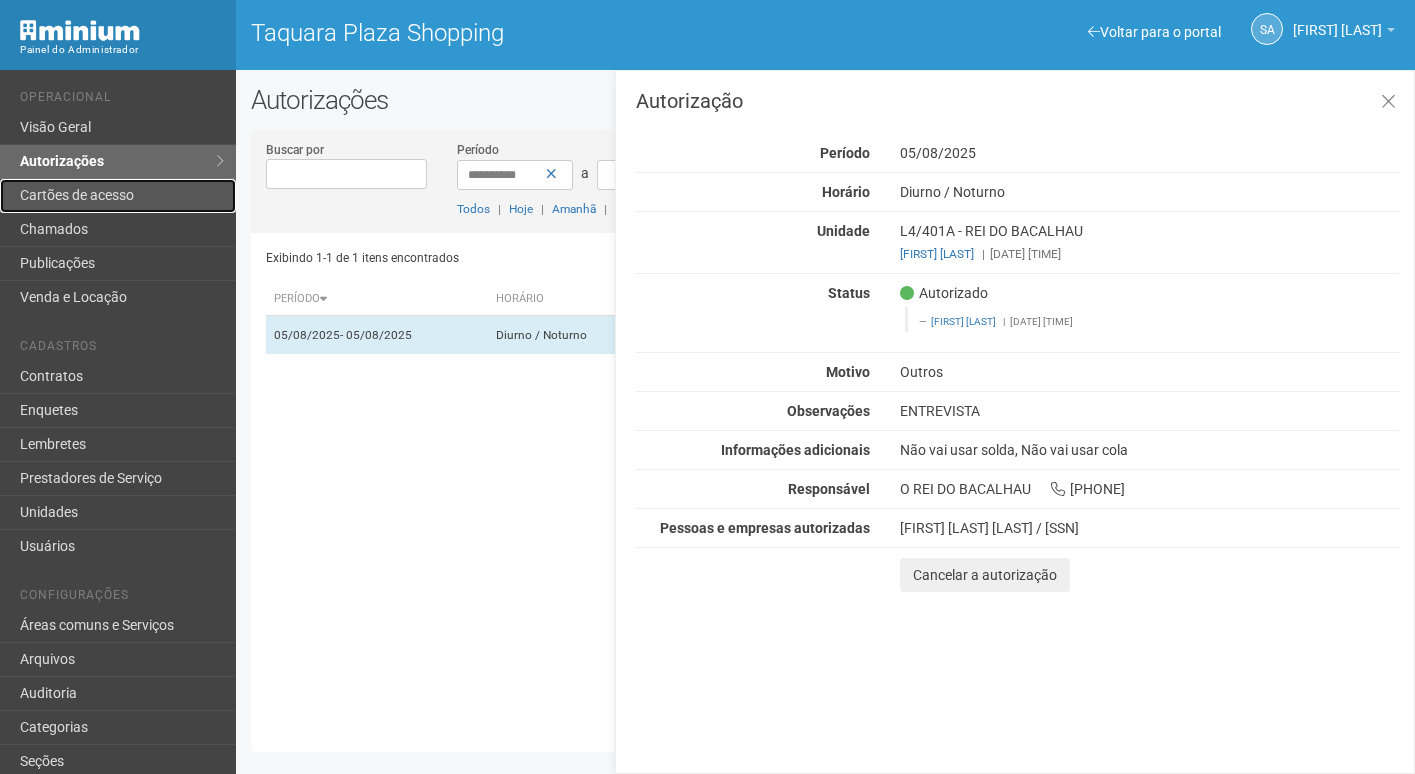 click on "Cartões de acesso" at bounding box center [118, 196] 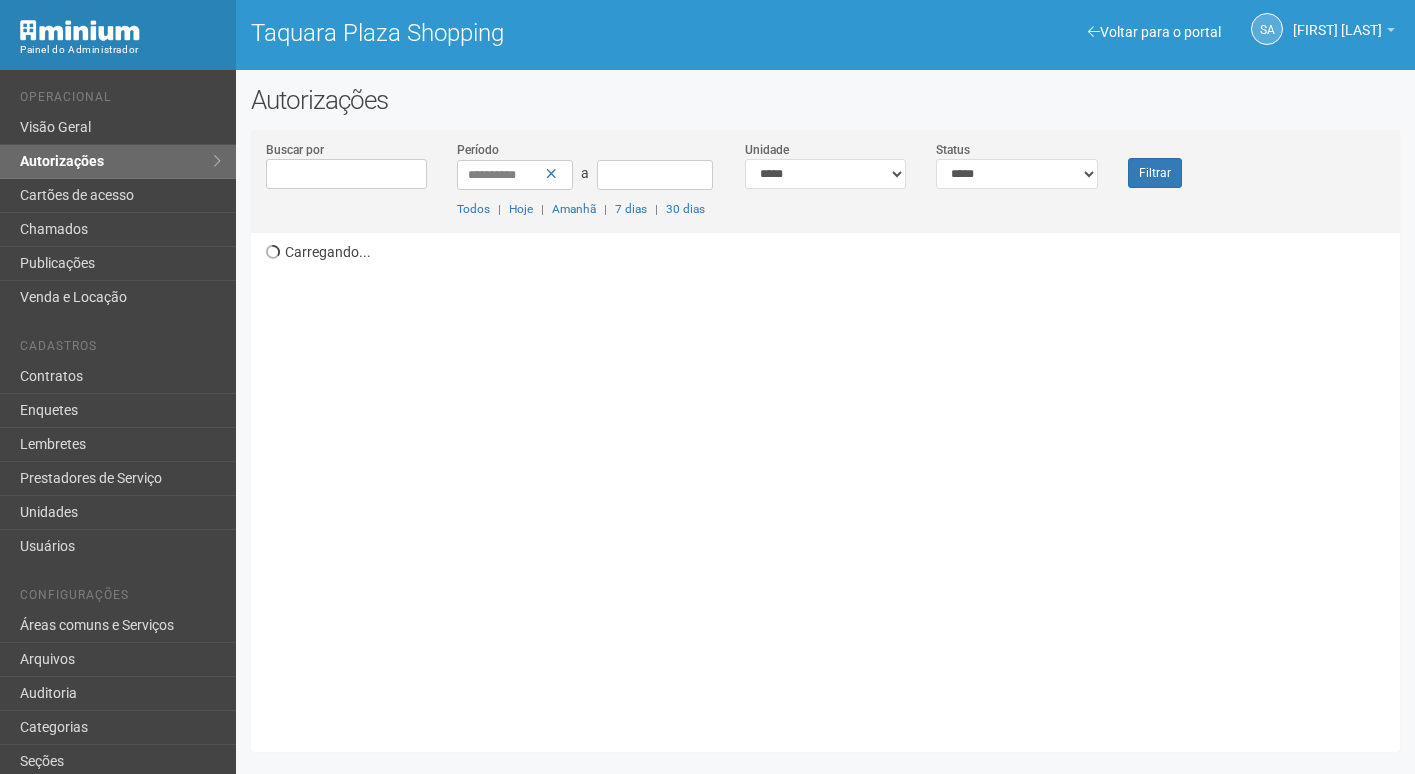 scroll, scrollTop: 0, scrollLeft: 0, axis: both 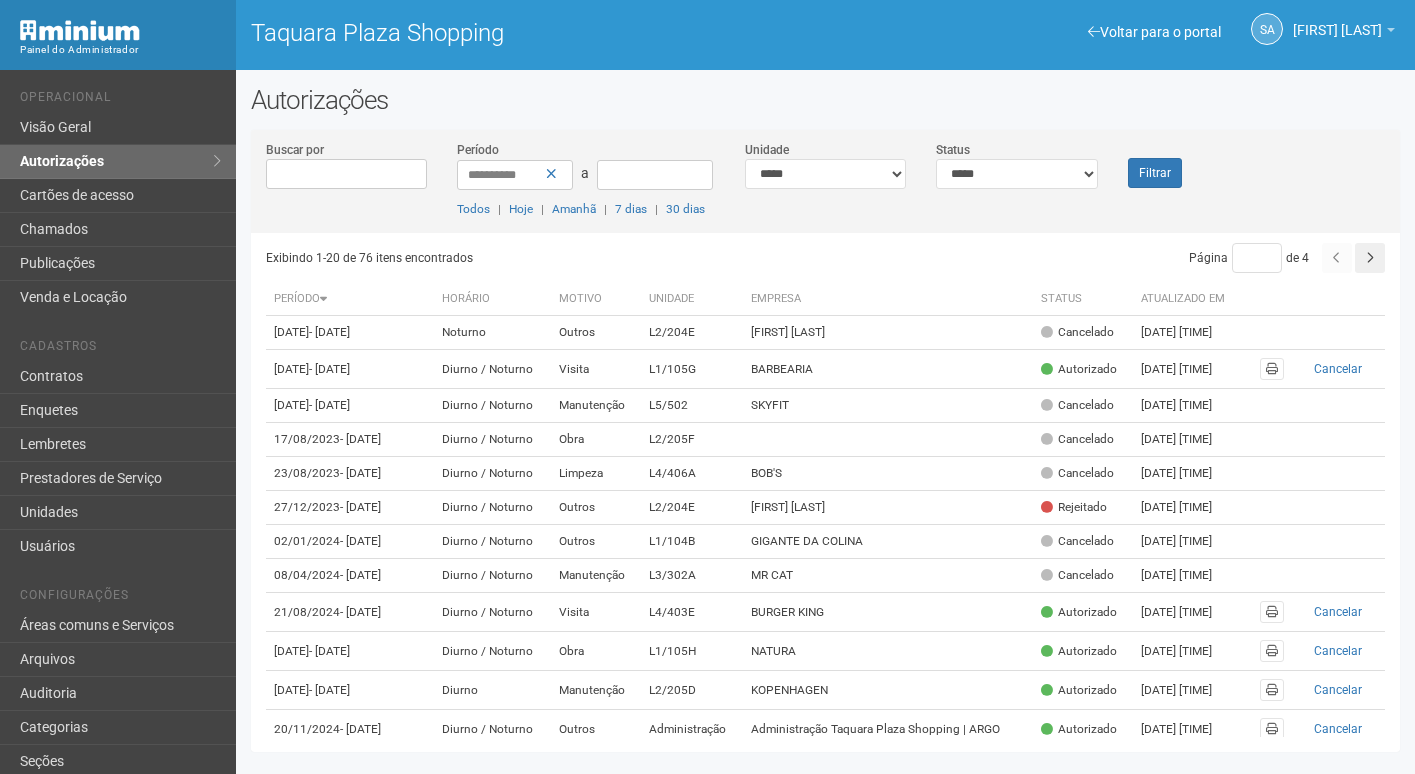 click on "Buscar por" at bounding box center [347, 174] 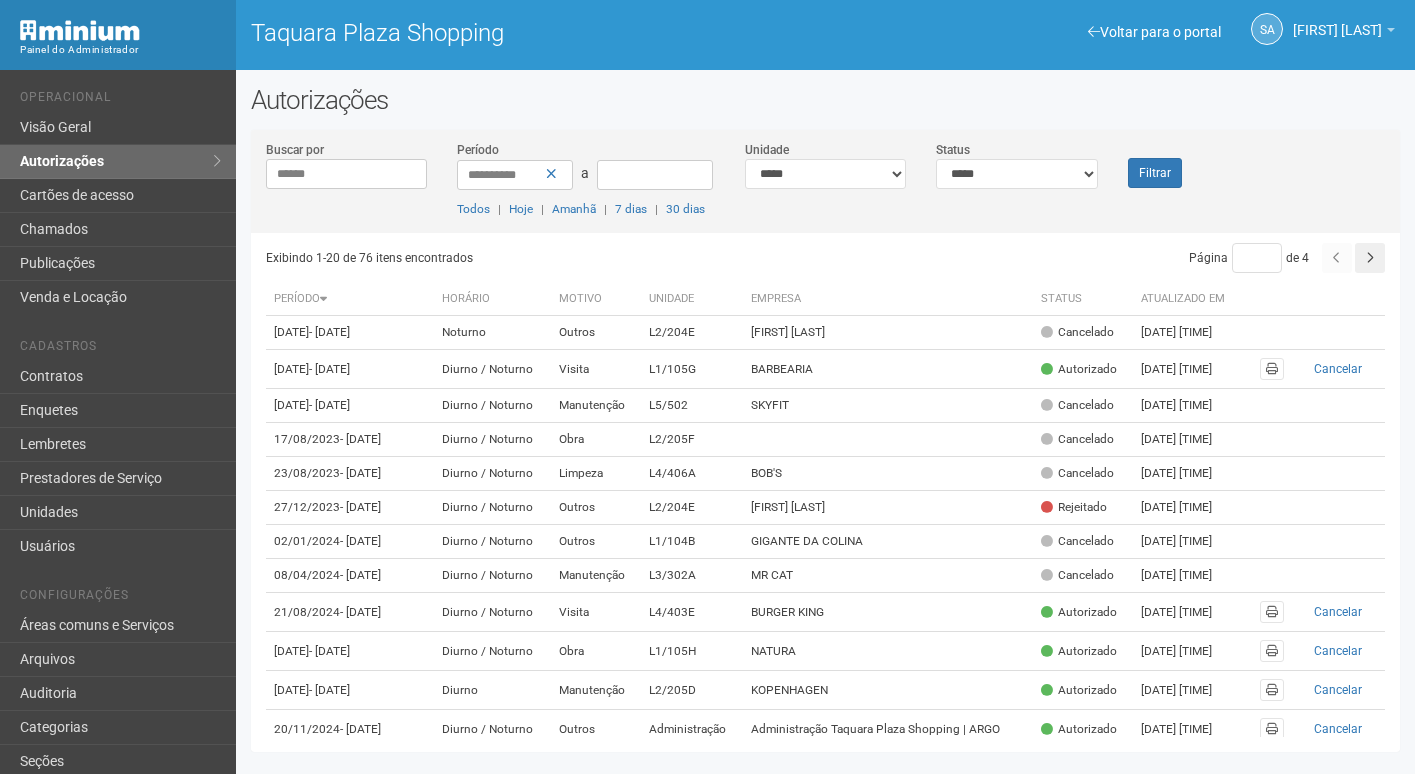 type on "******" 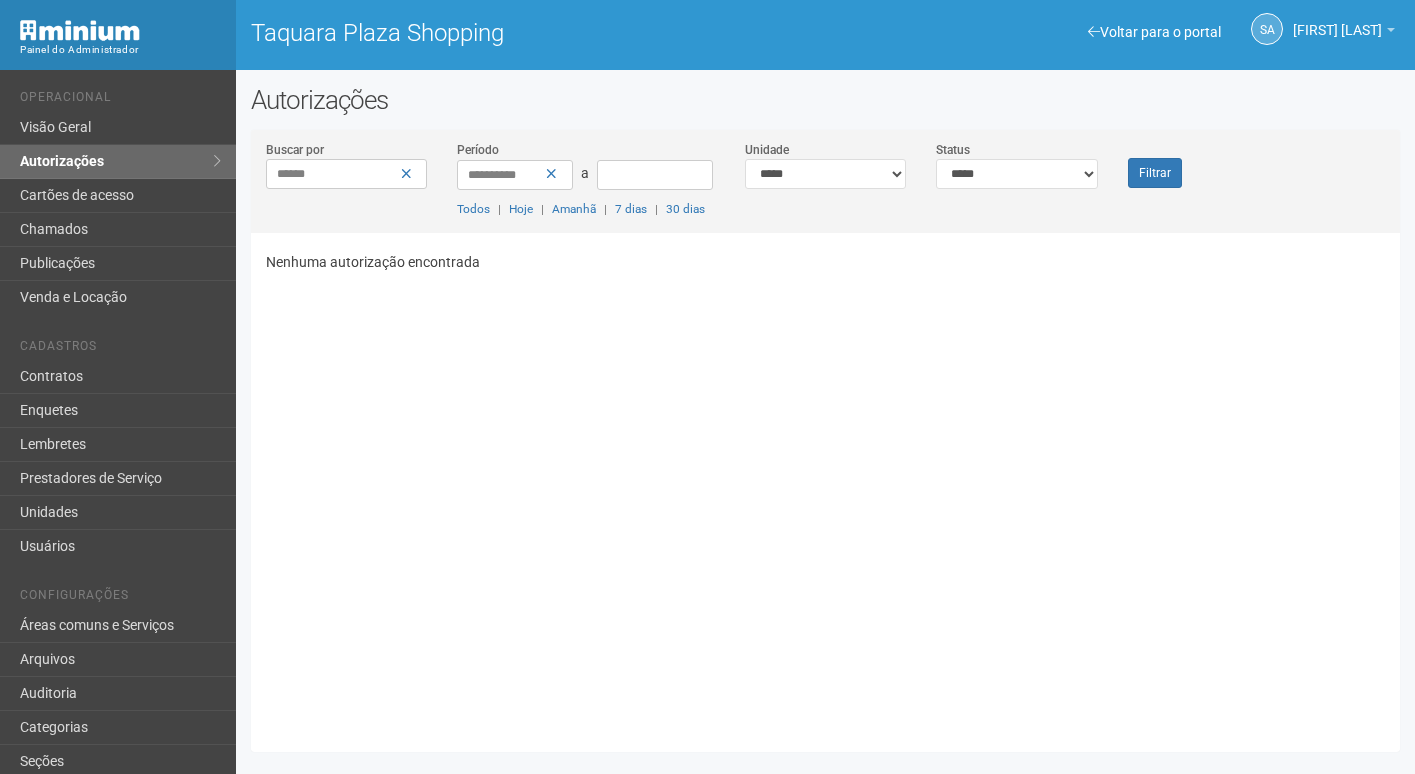 scroll, scrollTop: 0, scrollLeft: 0, axis: both 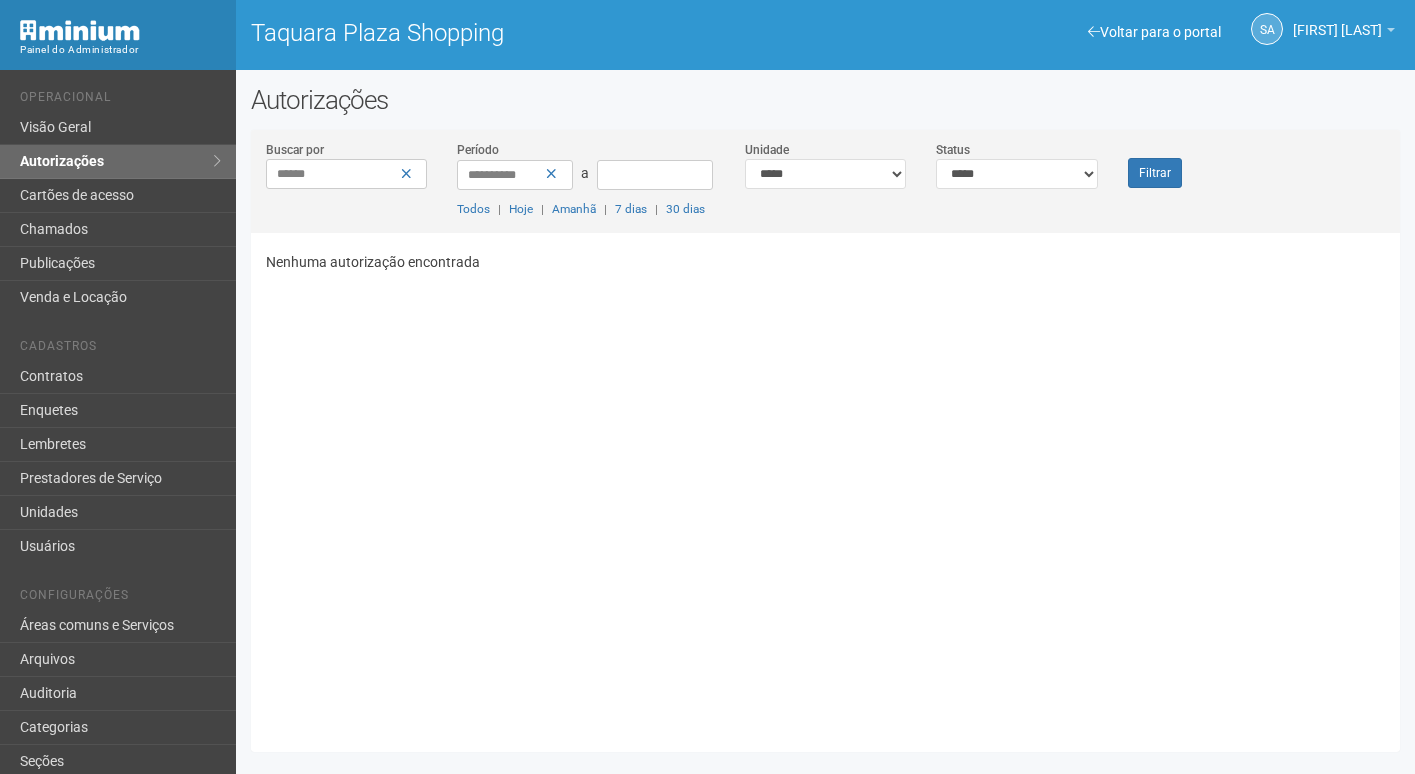 click on "******" at bounding box center [347, 174] 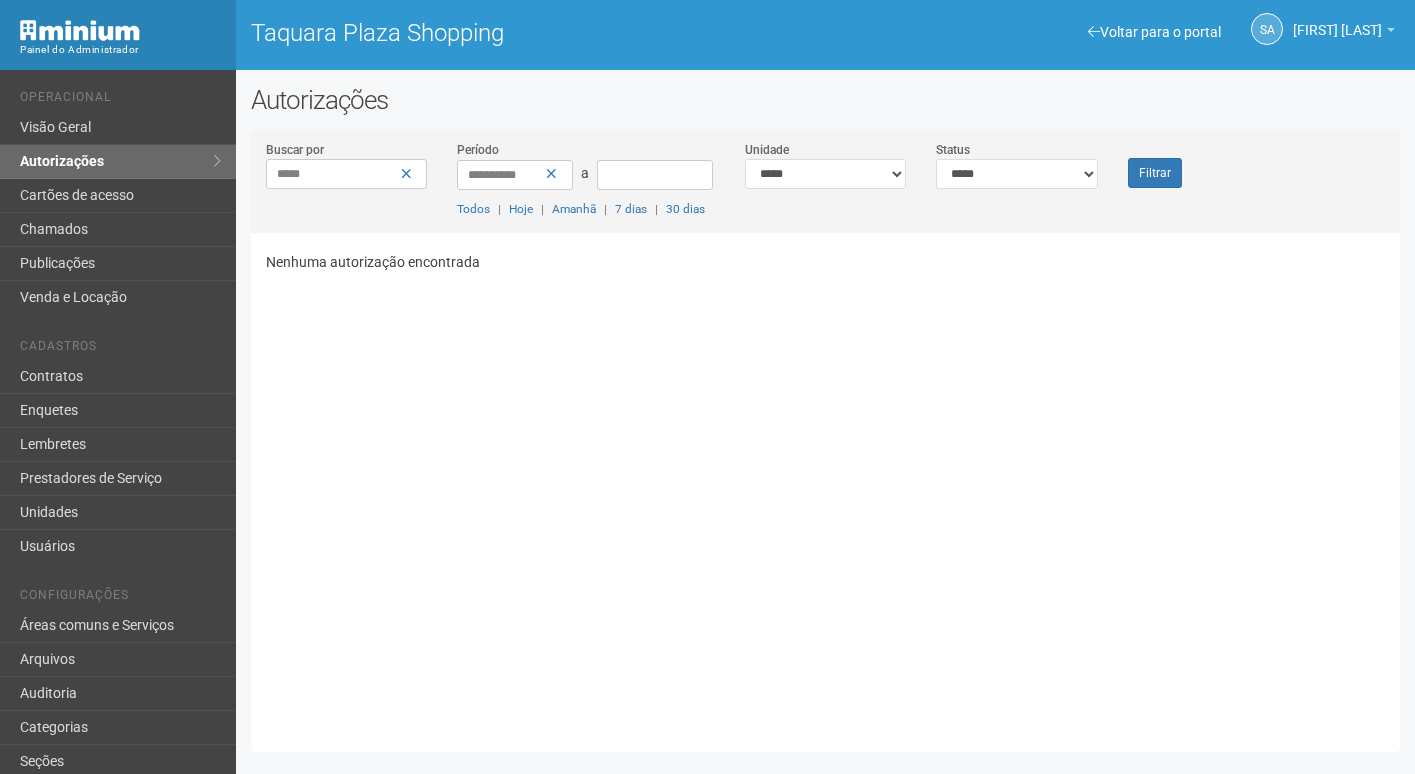 type on "****" 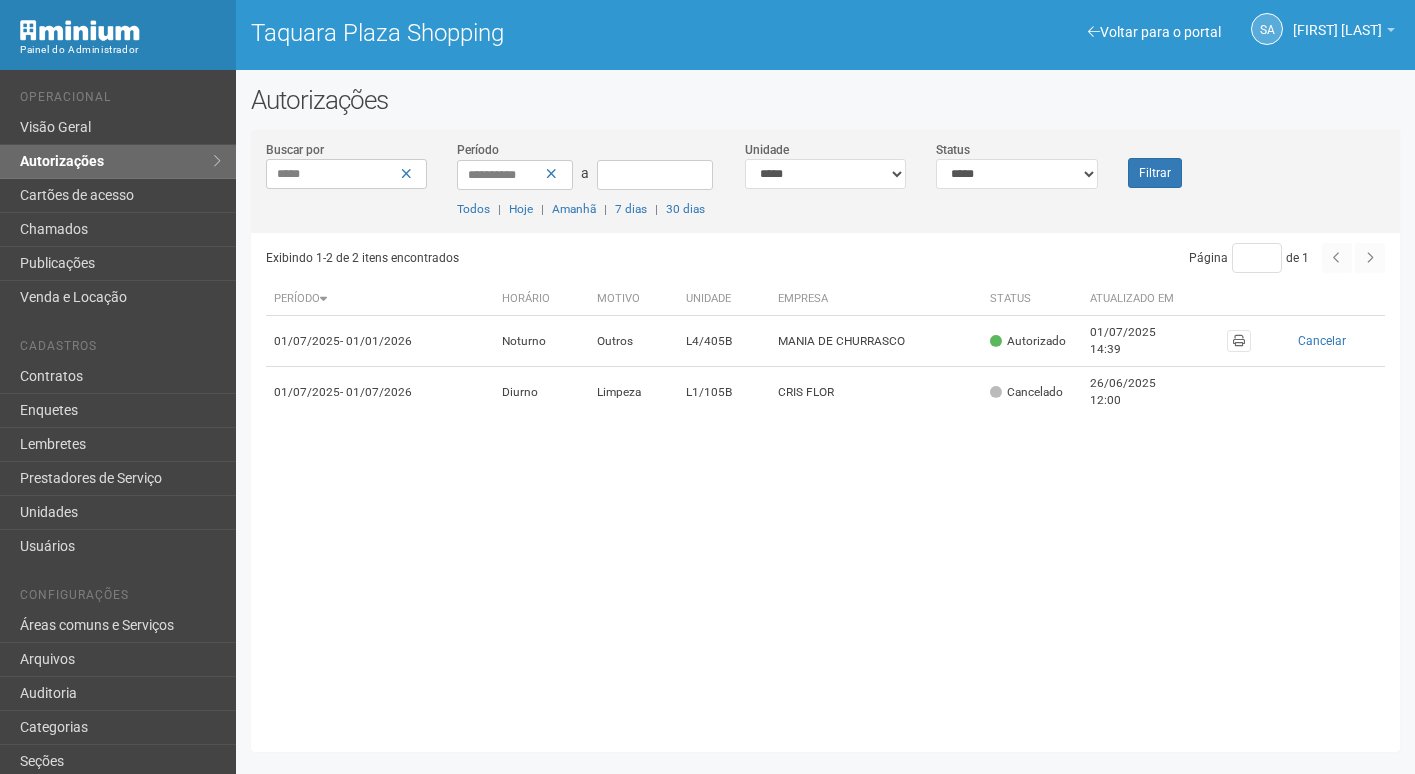 scroll, scrollTop: 0, scrollLeft: 0, axis: both 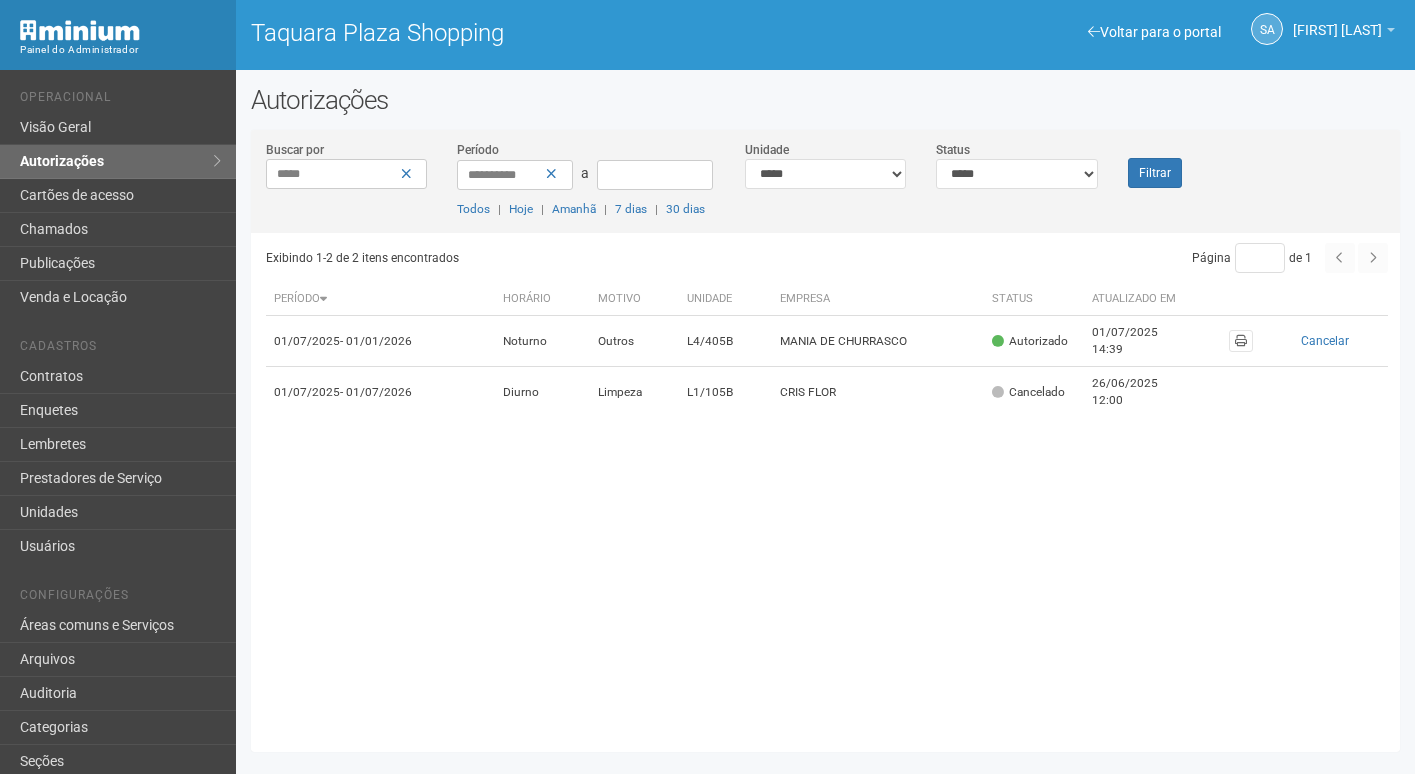 click on "Exibindo 1-2 de 2 itens encontrados
Página
*
de 1
Período
Horário
Motivo
Unidade
Empresa
Status
Atualizado em
01/07/2025
- 01/01/2026
Noturno
Outros
L4/405B
MANIA DE CHURRASCO
01/07/2025 14:39" at bounding box center (833, 485) 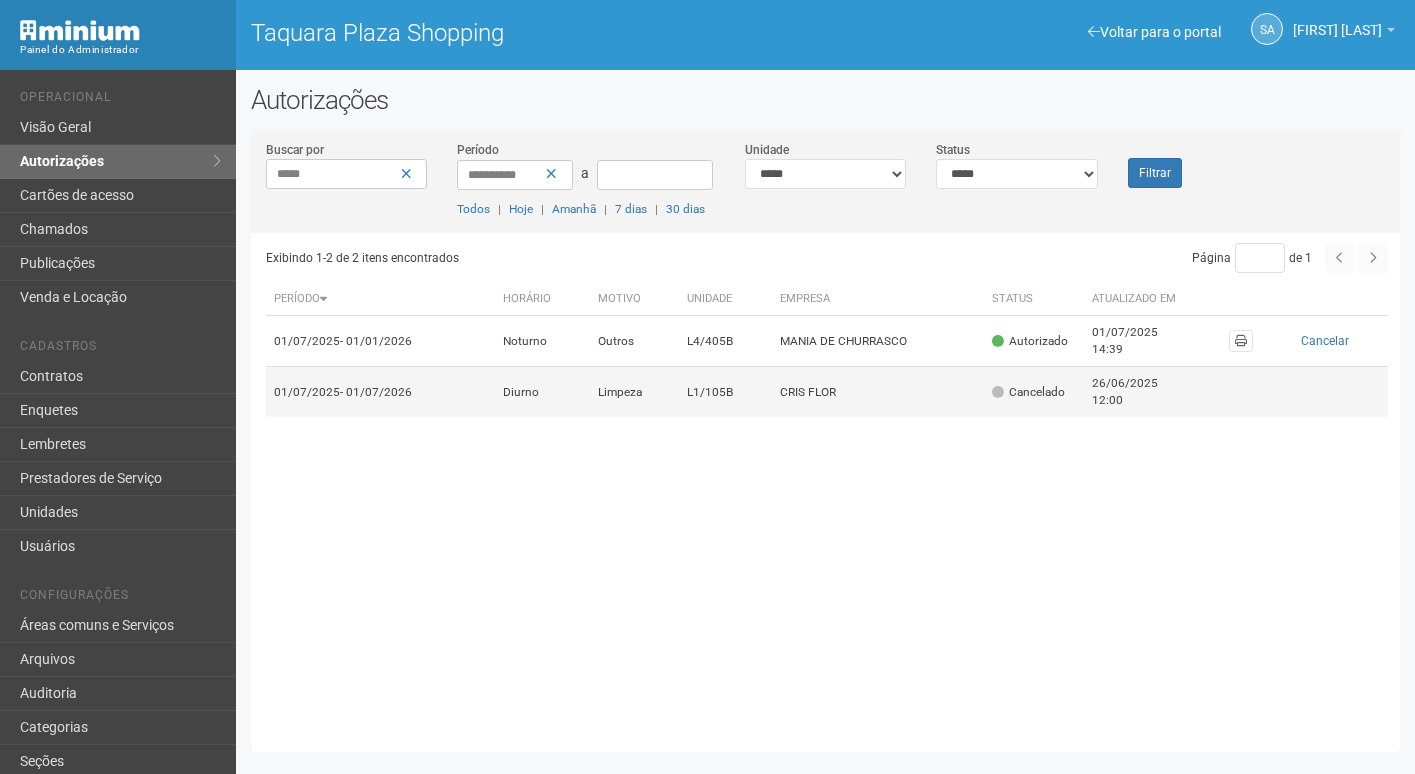 click on "L1/105B" at bounding box center (725, 392) 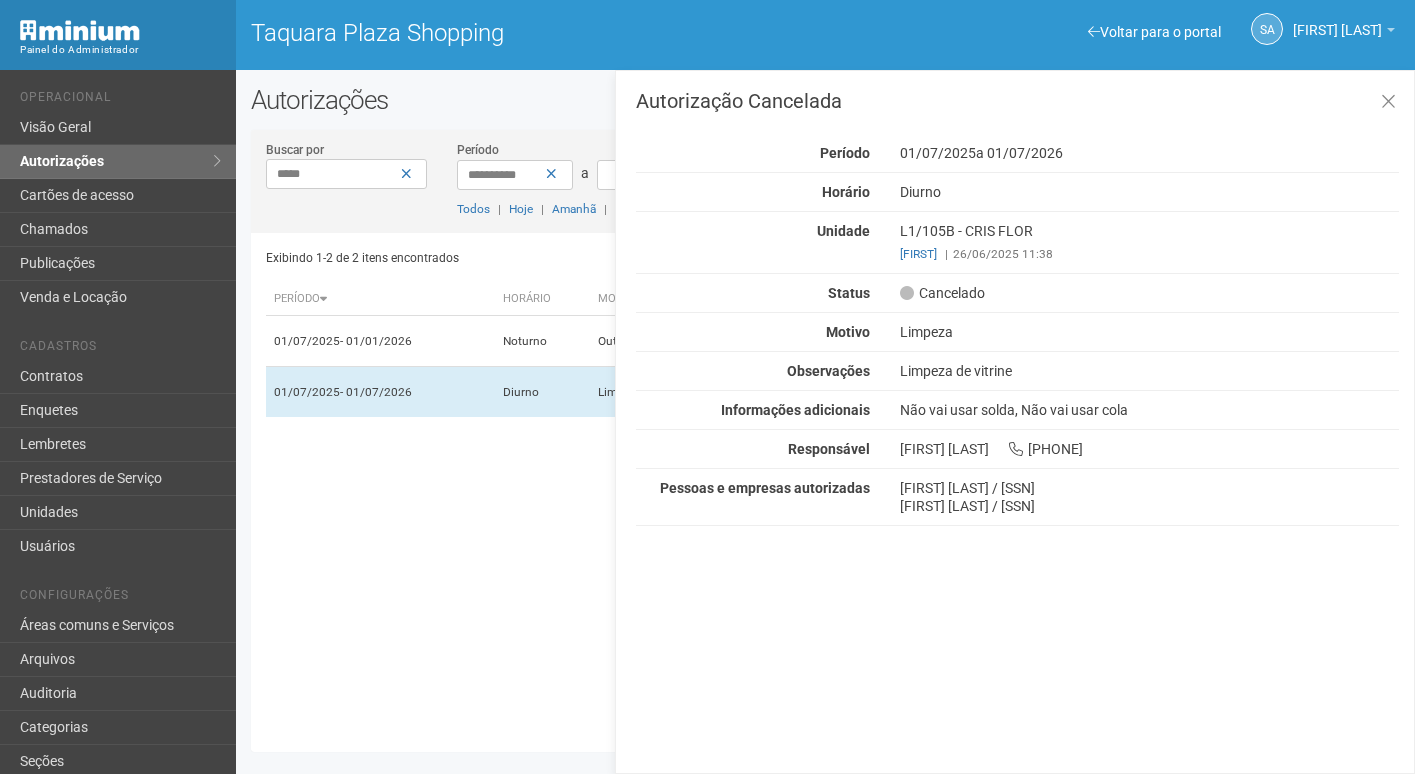 click on "Exibindo 1-2 de 2 itens encontrados
Página
*
de 1
Período
Horário
Motivo
Unidade
Empresa
Status
Atualizado em
01/07/2025
- 01/01/2026
Noturno
Outros
L4/405B
MANIA DE CHURRASCO
01/07/2025 14:39" at bounding box center [833, 485] 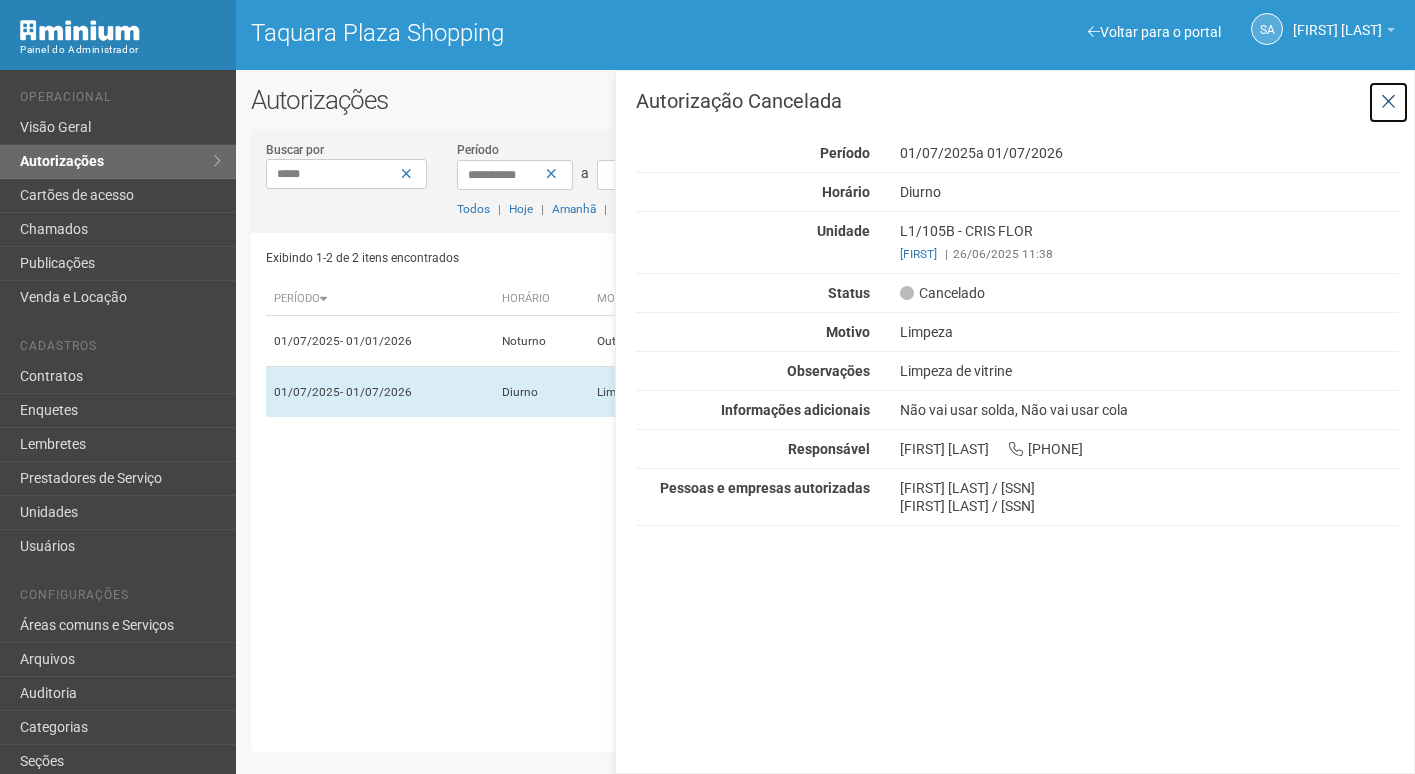click at bounding box center [1388, 102] 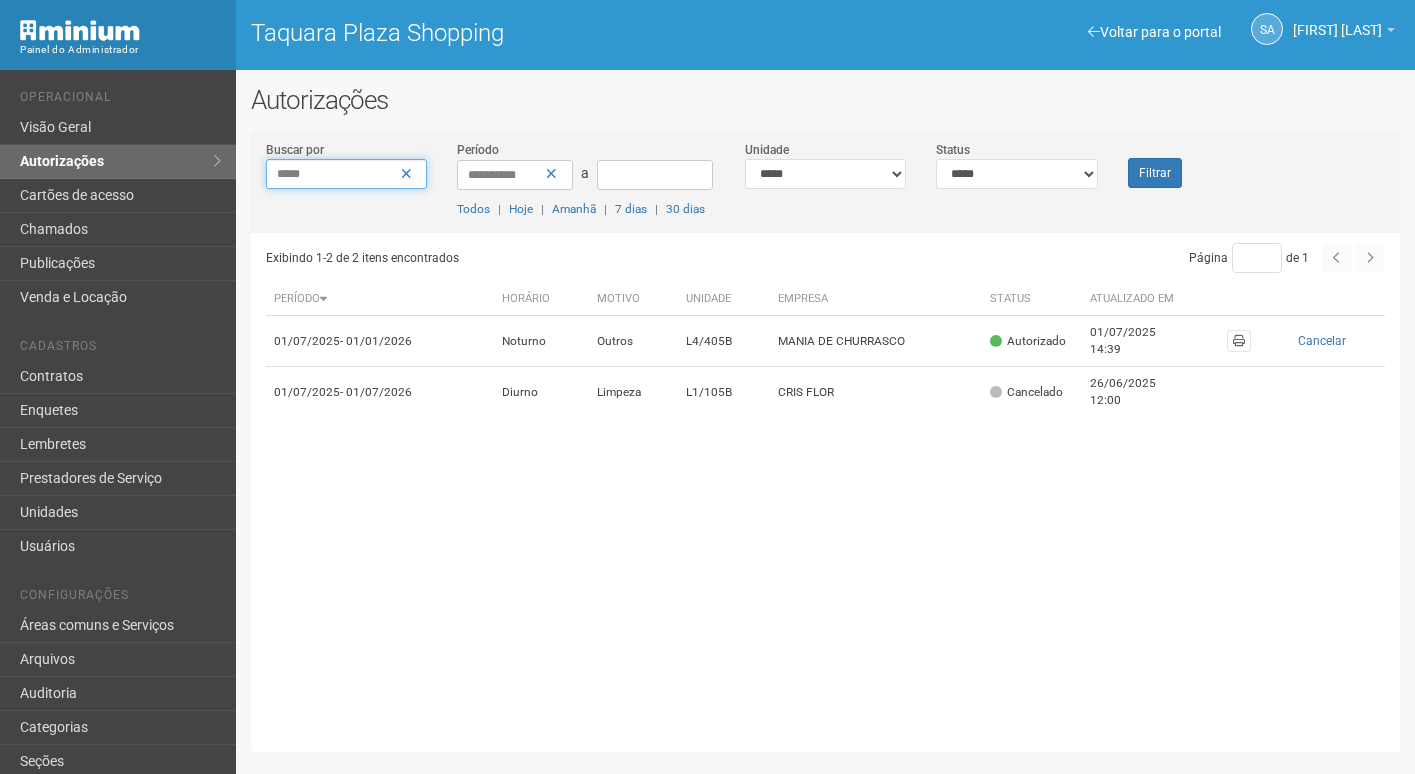 click on "****" at bounding box center [347, 174] 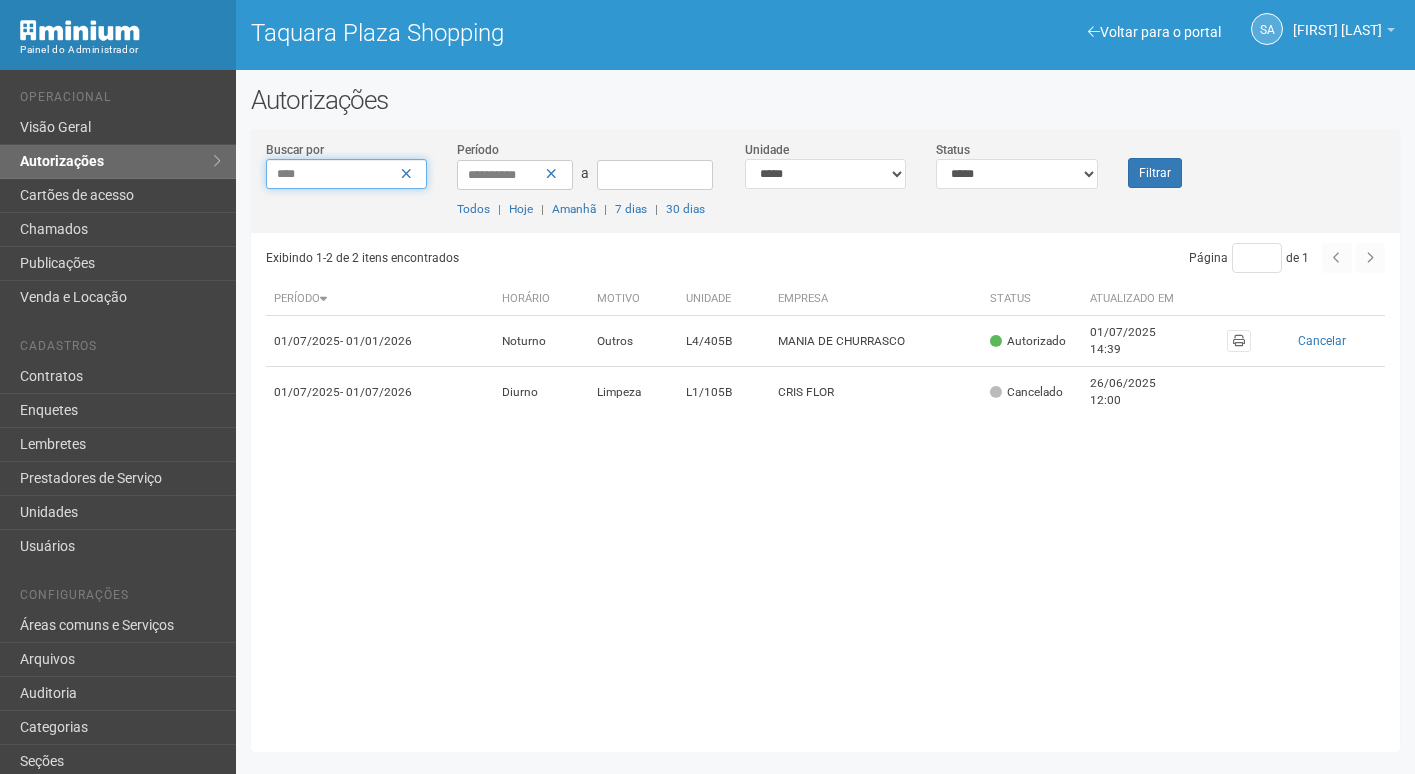 type on "****" 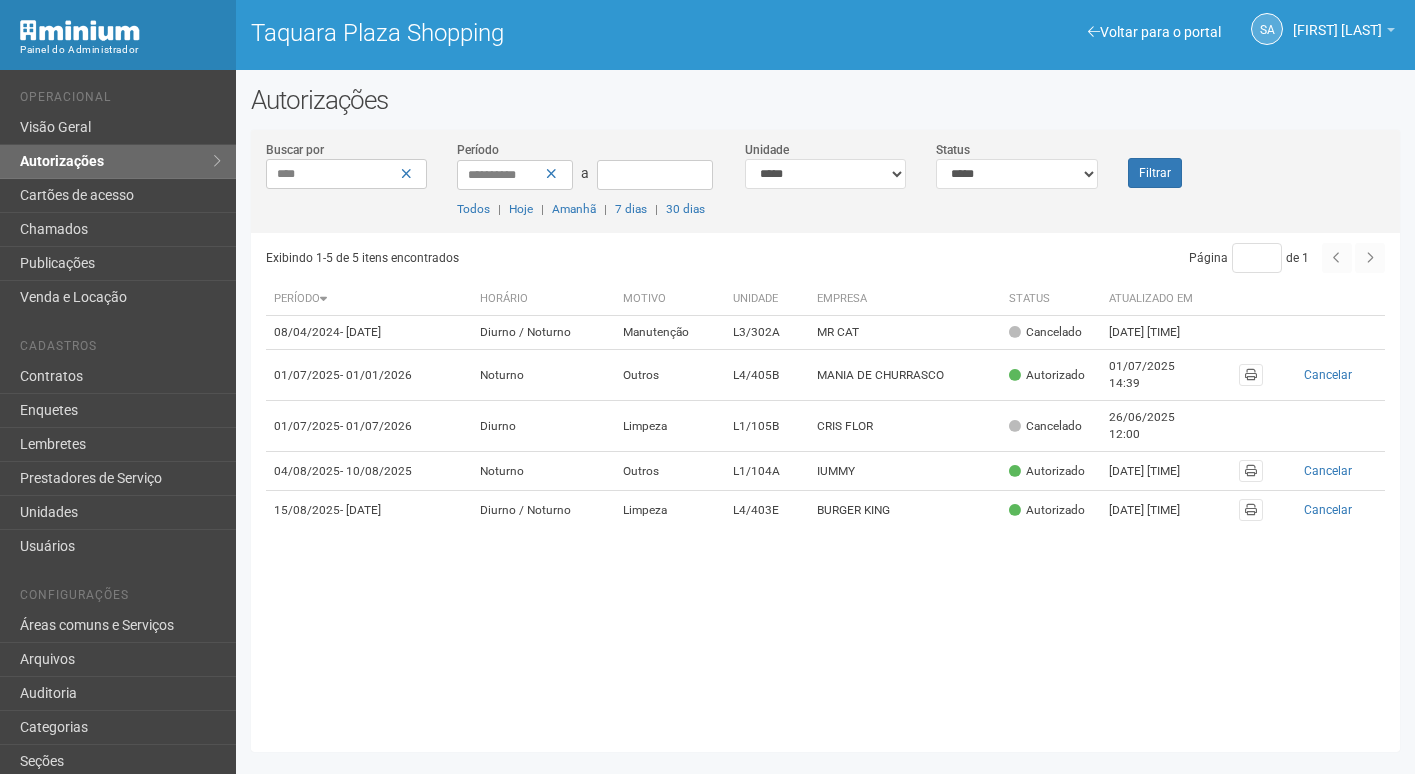 scroll, scrollTop: 0, scrollLeft: 0, axis: both 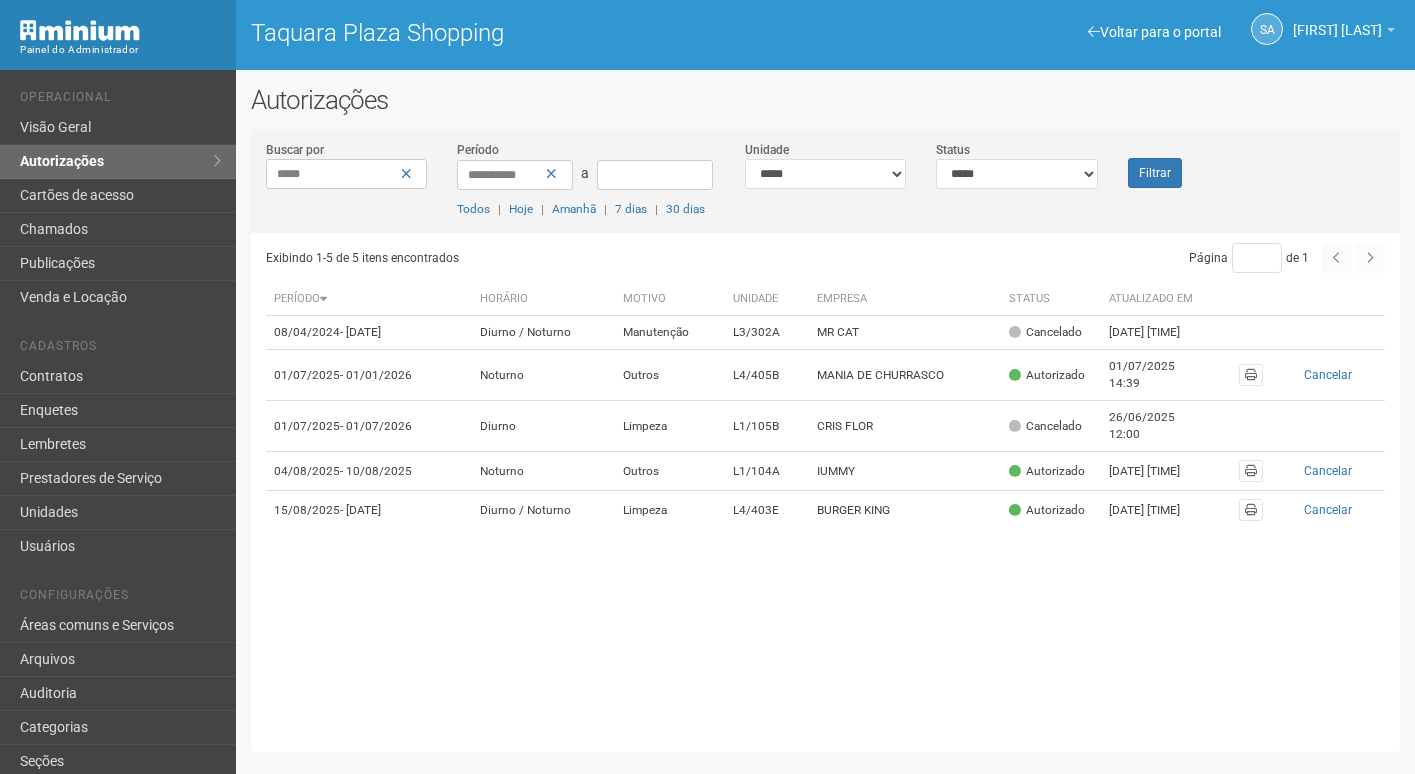 type on "*****" 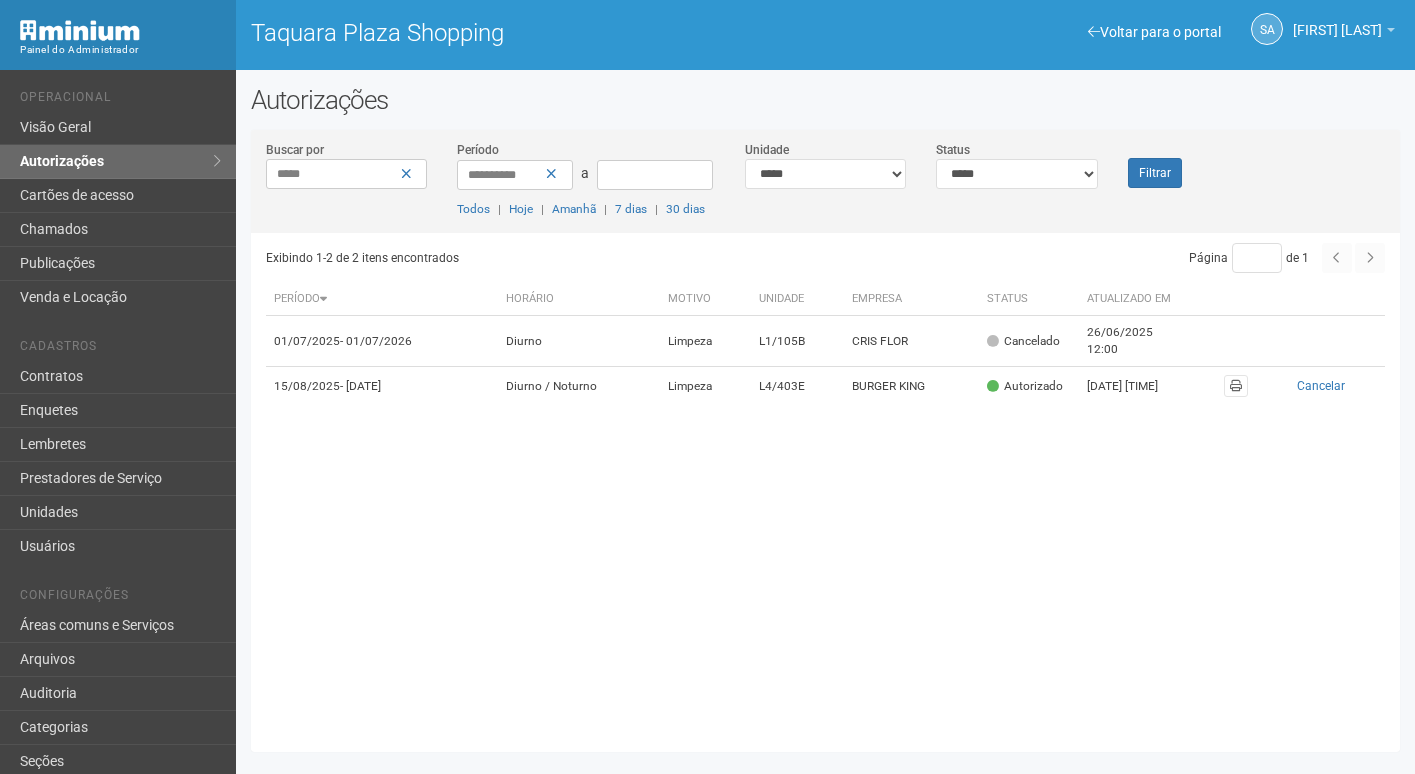 scroll, scrollTop: 0, scrollLeft: 0, axis: both 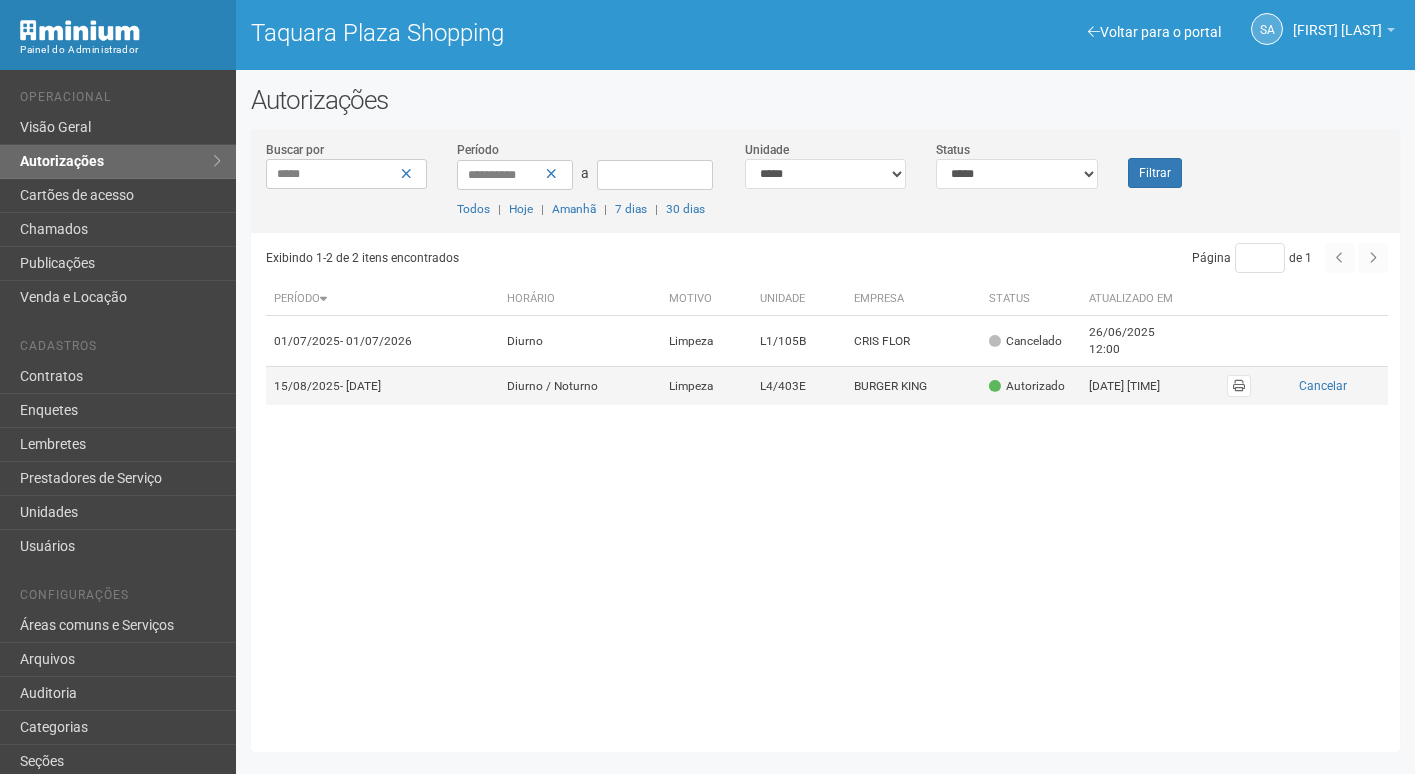click on "Diurno / Noturno" at bounding box center (580, 386) 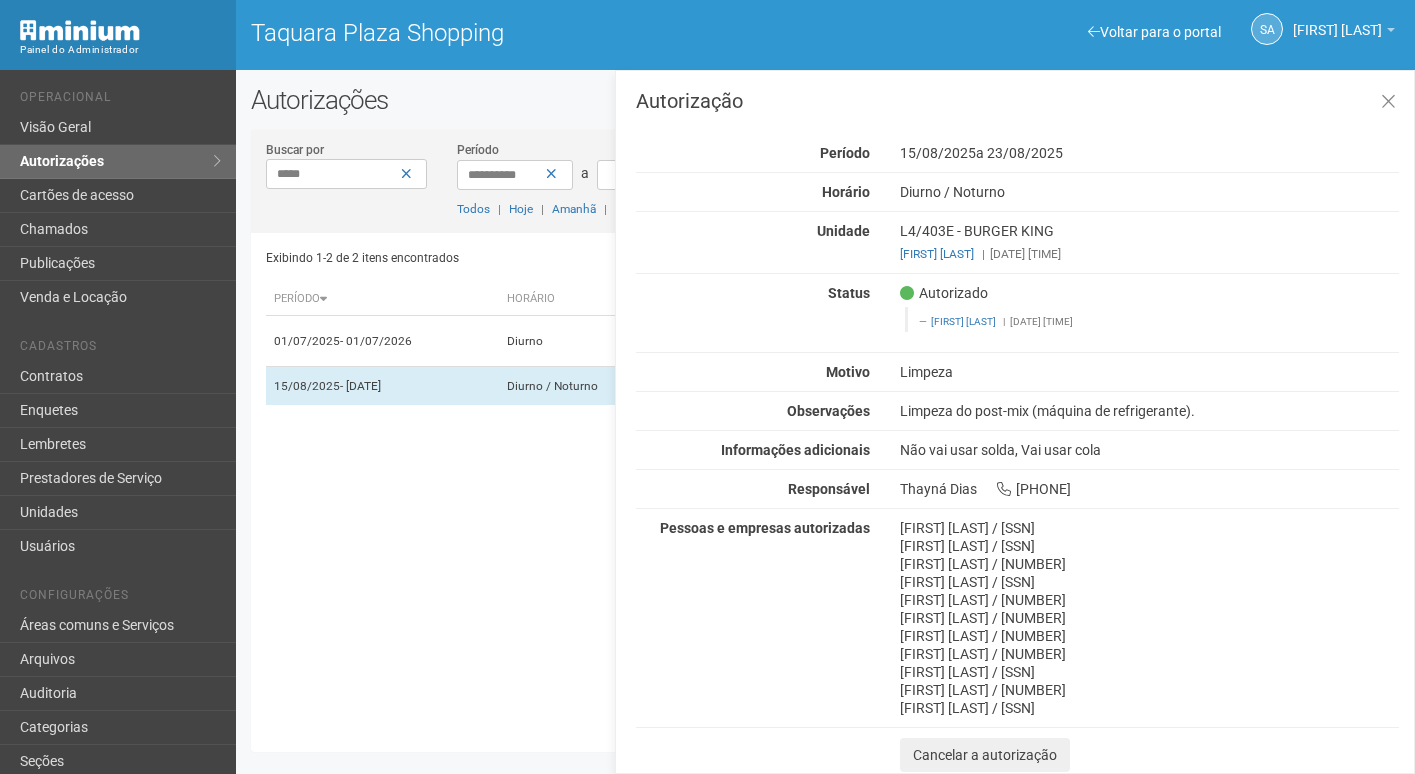 click on "Exibindo 1-2 de 2 itens encontrados
Página
*
de 1
Período
Horário
Motivo
Unidade
Empresa
Status
Atualizado em
01/07/2025
- 01/07/2026
Diurno
Limpeza
L1/105B
CRIS FLOR" at bounding box center [833, 485] 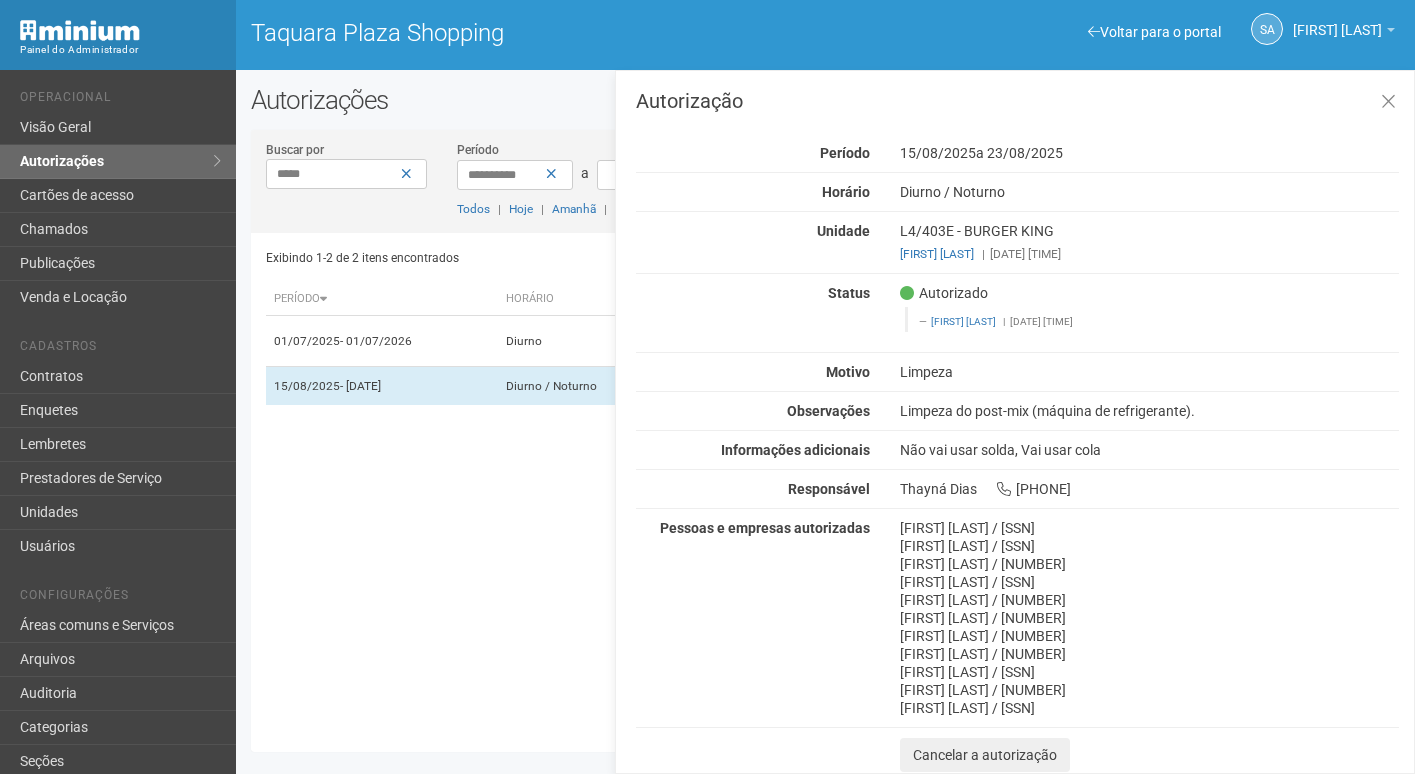 drag, startPoint x: 419, startPoint y: 190, endPoint x: 414, endPoint y: 181, distance: 10.29563 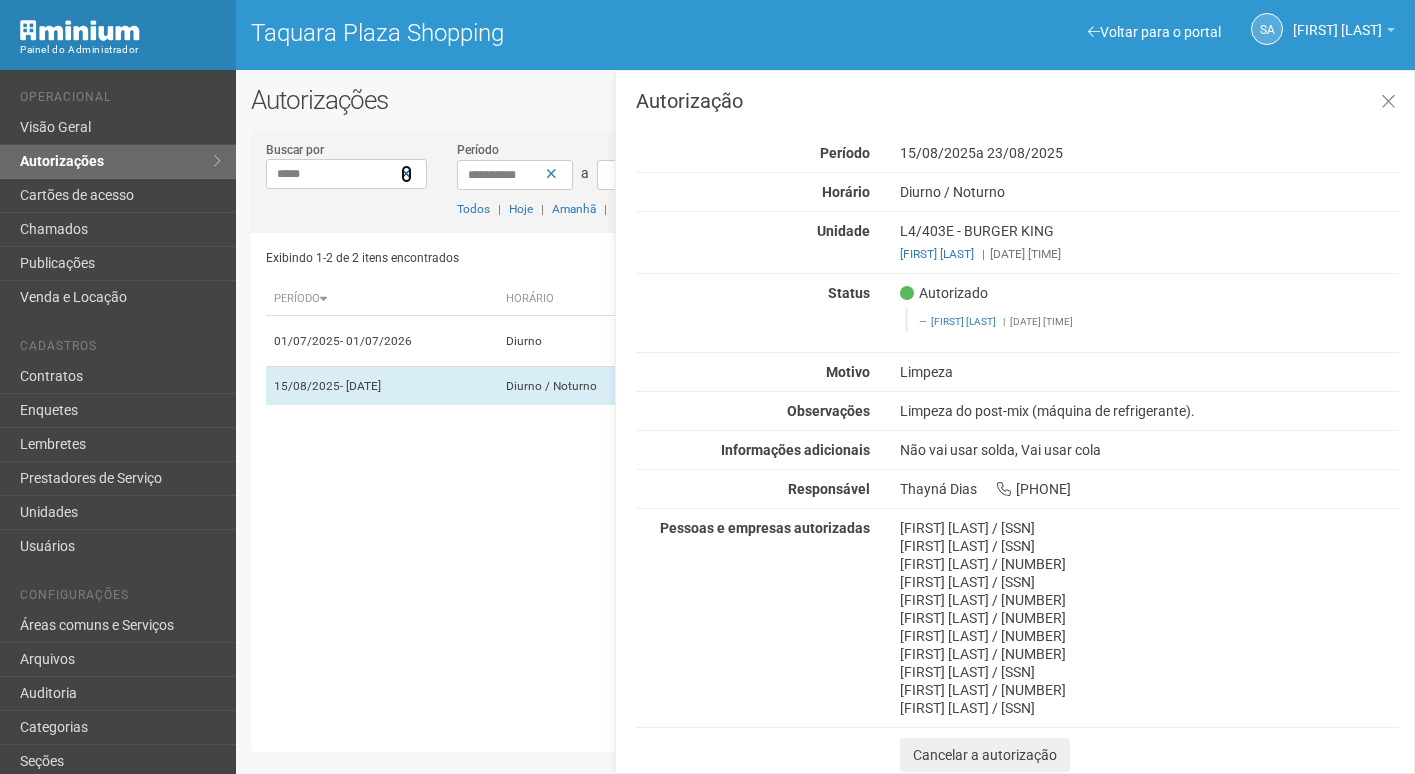 click at bounding box center [406, 174] 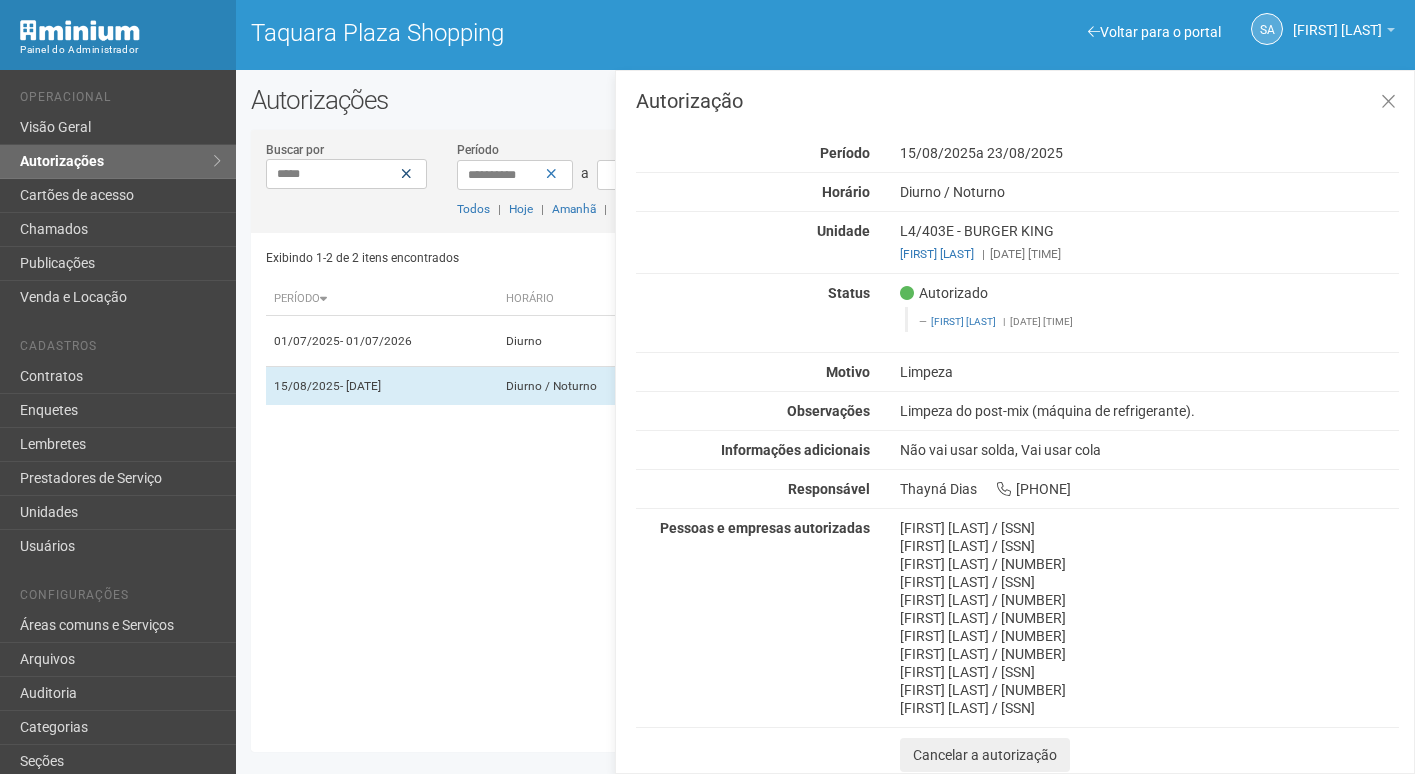 type 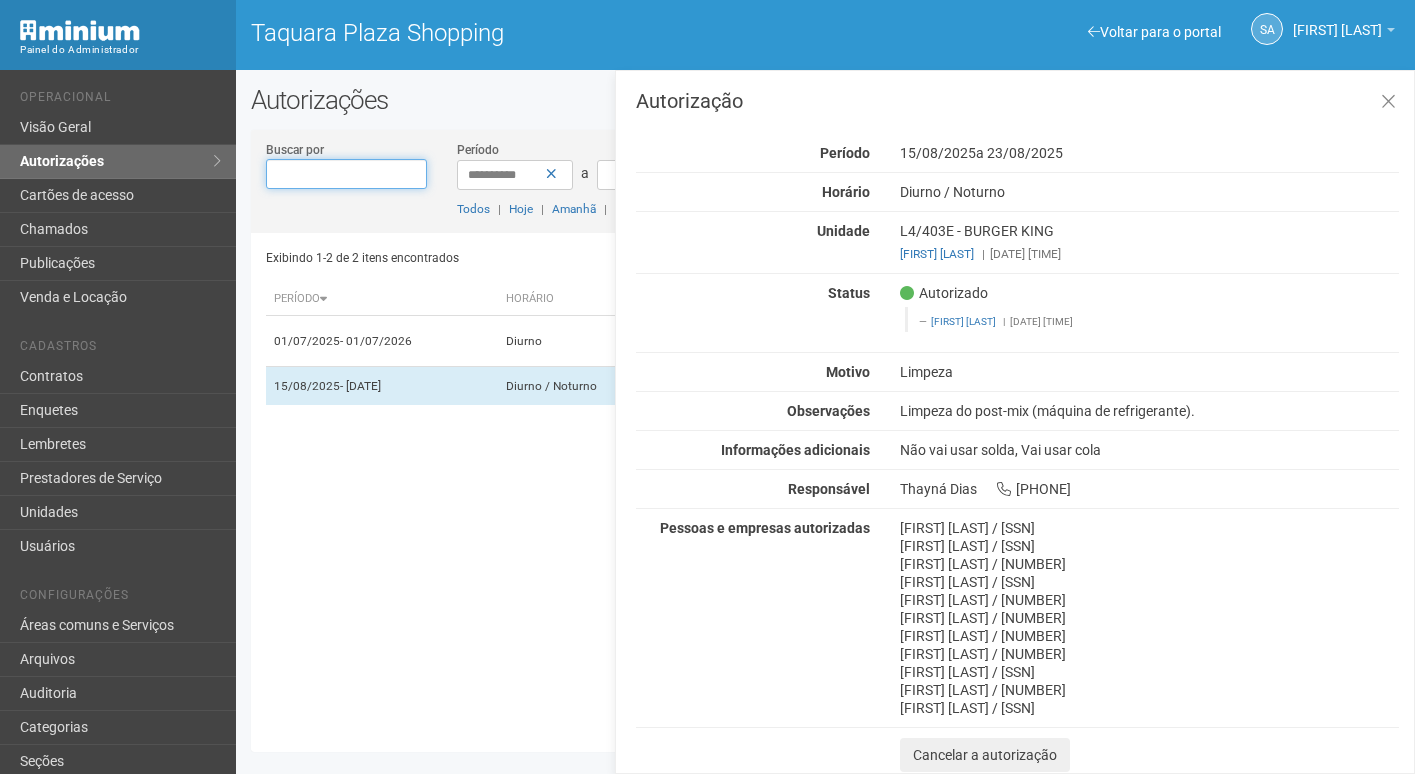 click on "Buscar por" at bounding box center [347, 174] 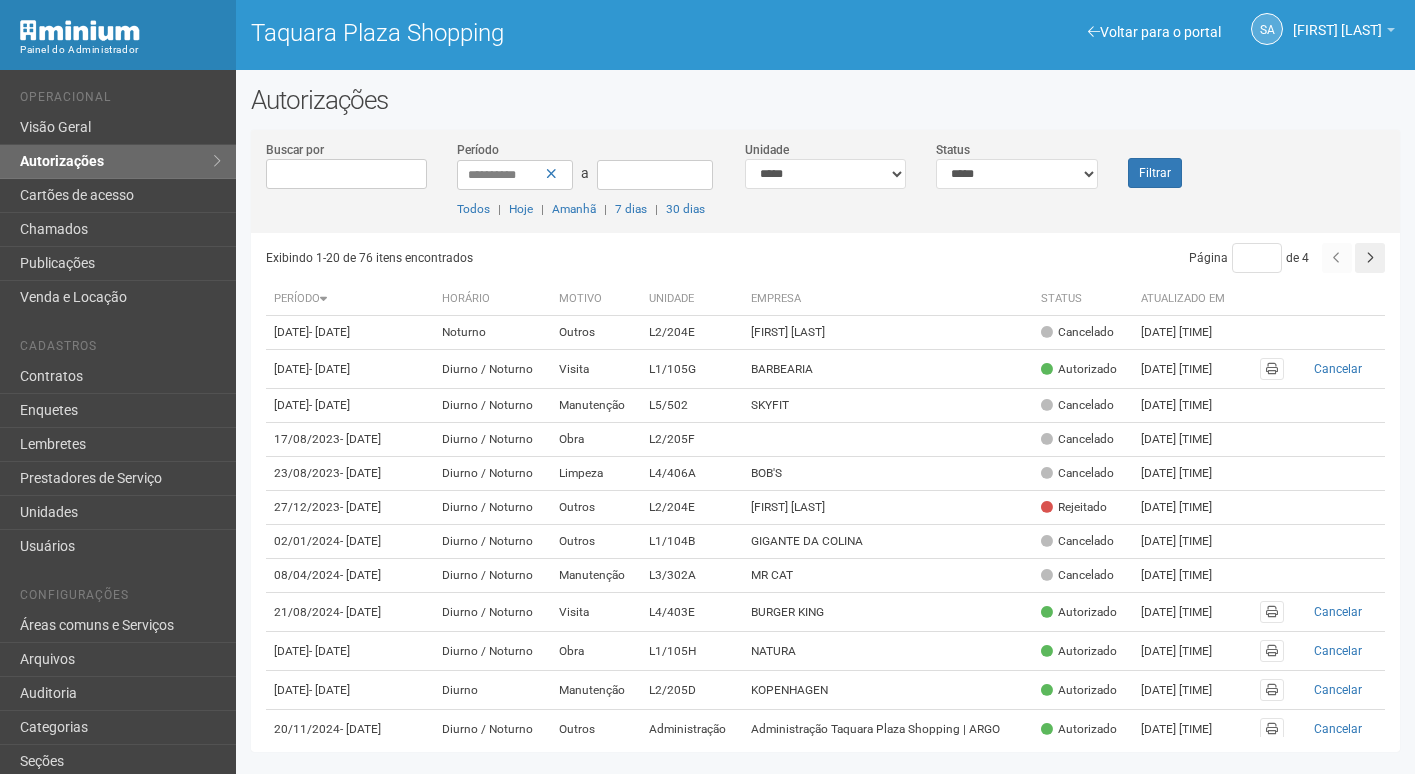 scroll, scrollTop: 0, scrollLeft: 0, axis: both 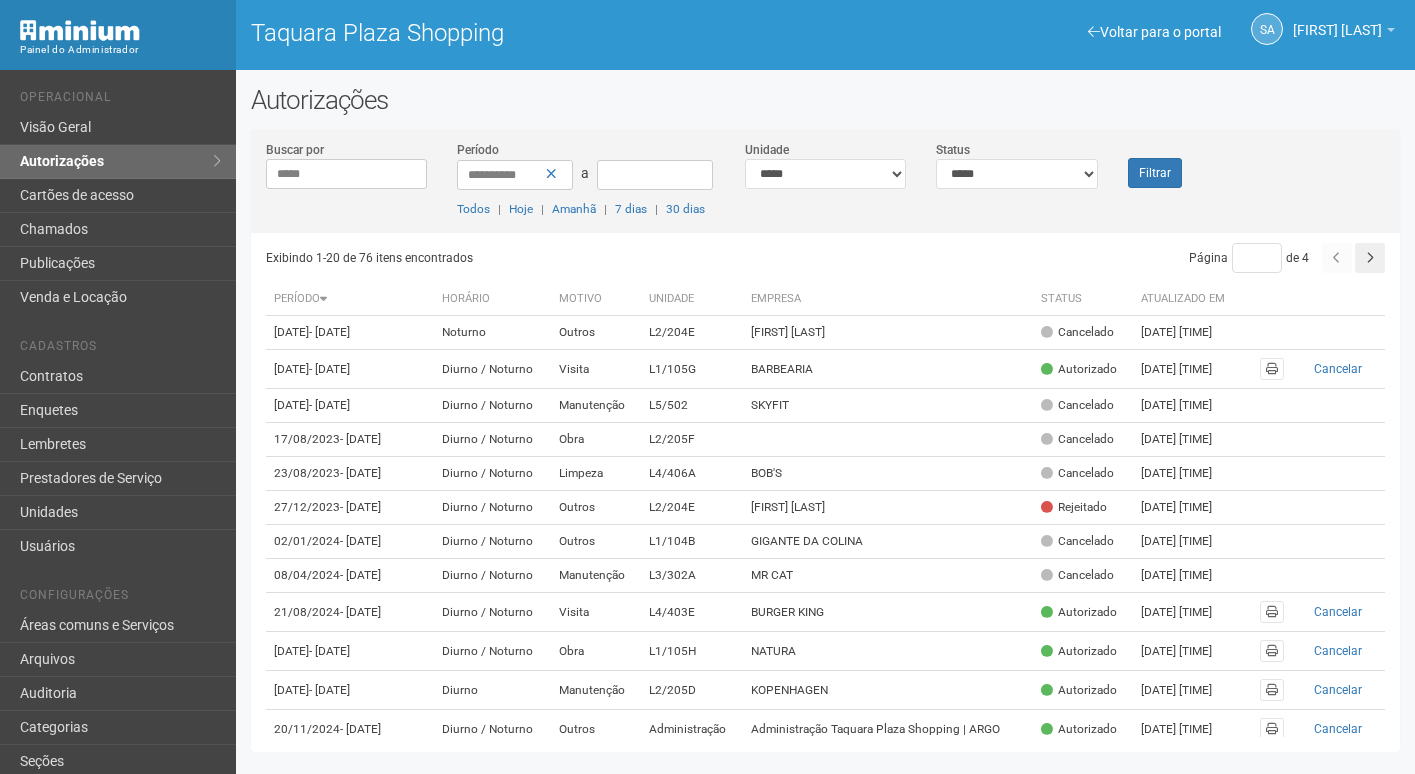 type on "*****" 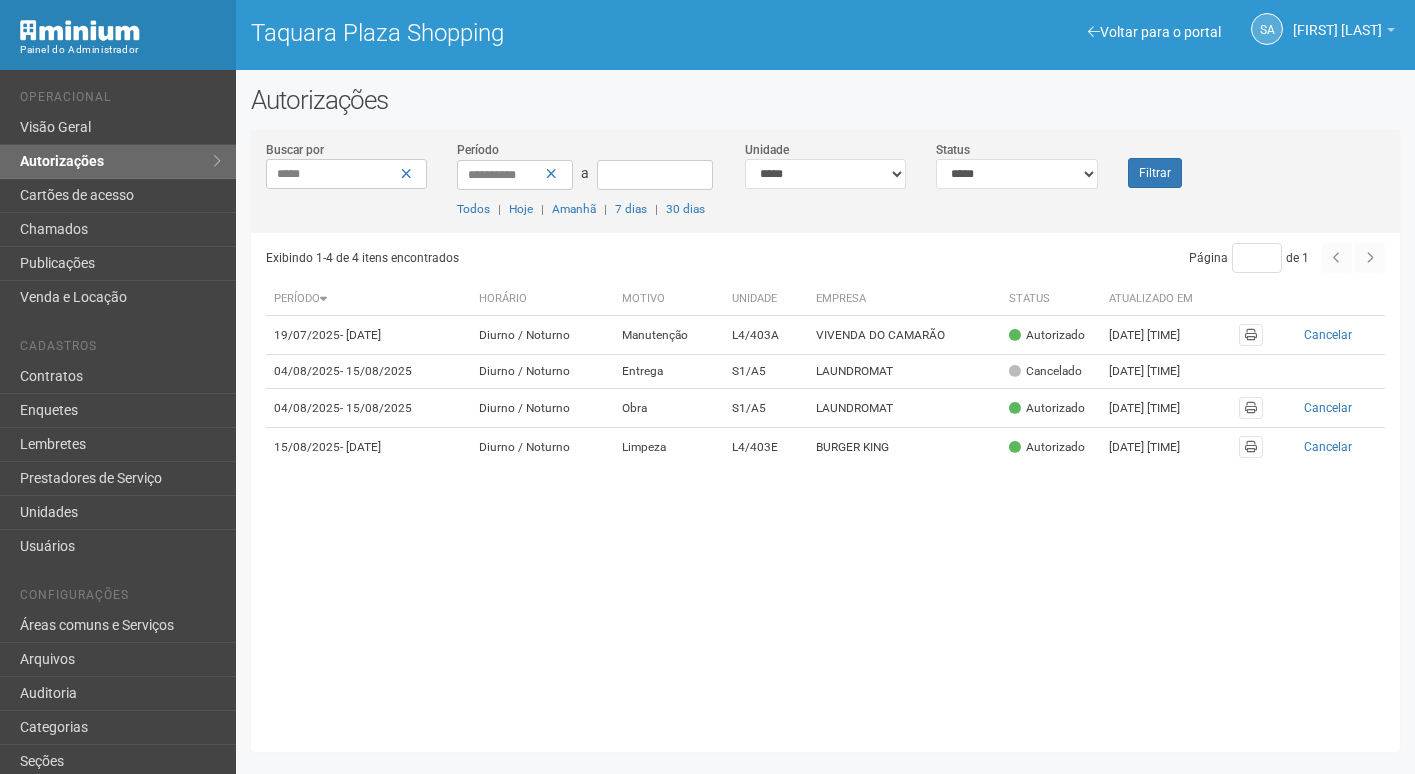 scroll, scrollTop: 0, scrollLeft: 0, axis: both 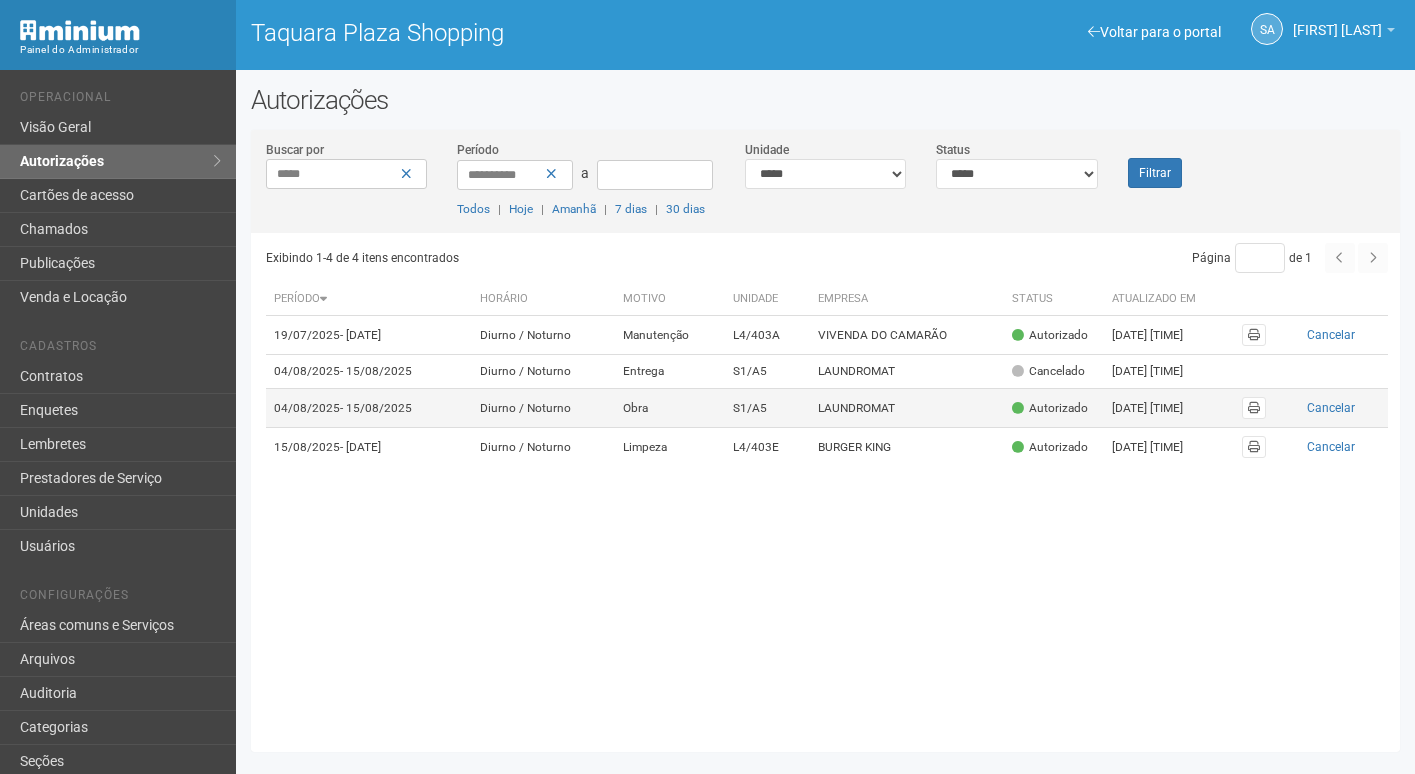 click on "LAUNDROMAT" at bounding box center [907, 408] 